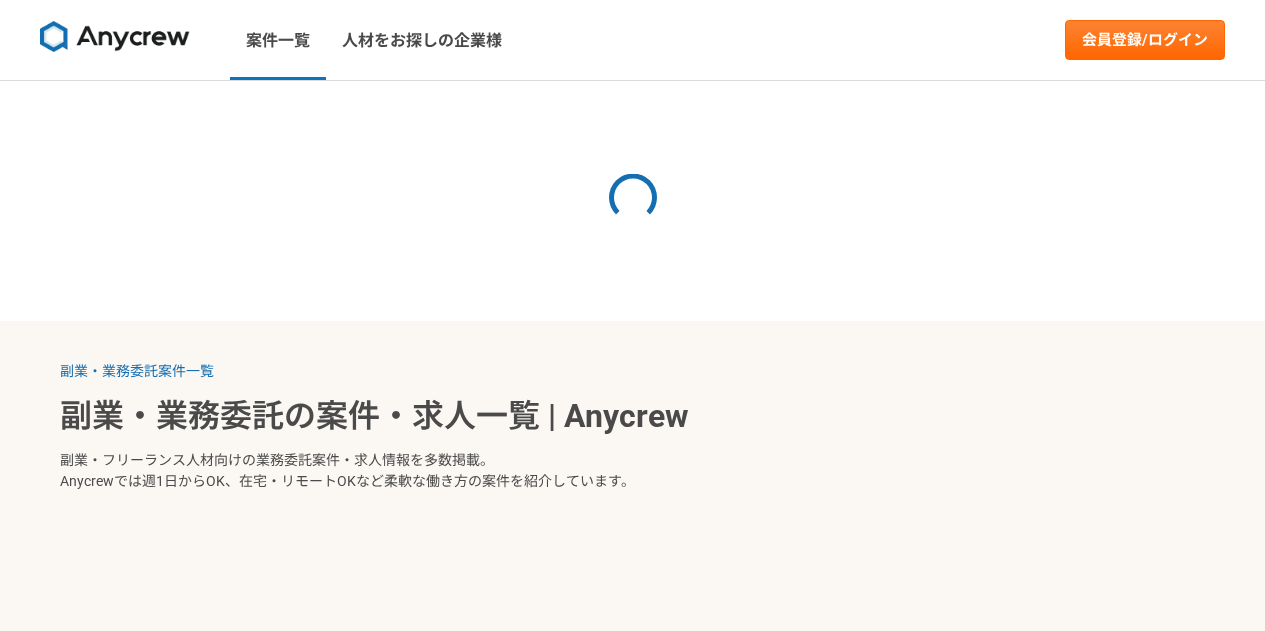 scroll, scrollTop: 0, scrollLeft: 0, axis: both 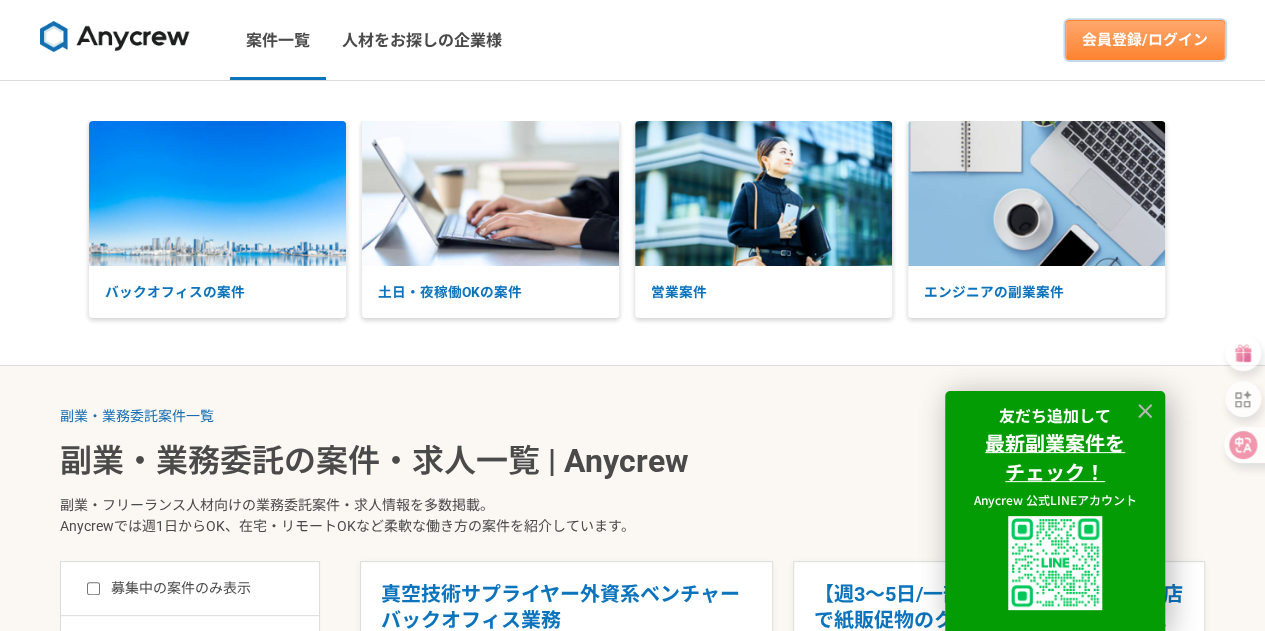 click on "会員登録/ログイン" at bounding box center (1145, 40) 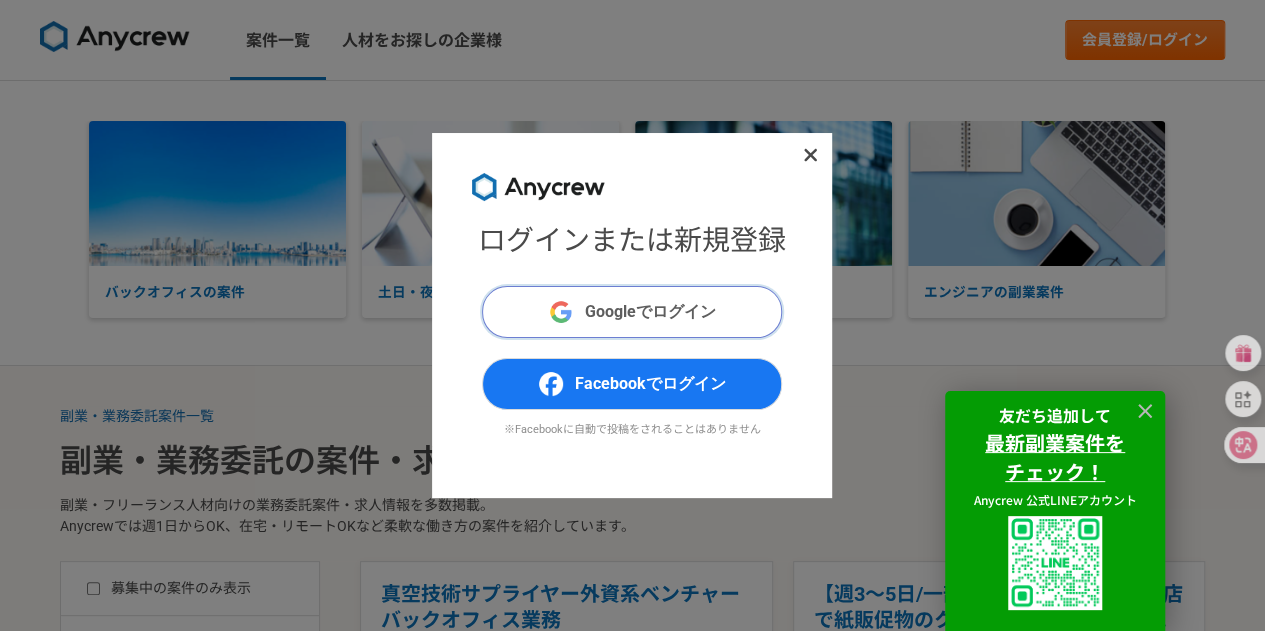 click on "Googleでログイン" at bounding box center (632, 312) 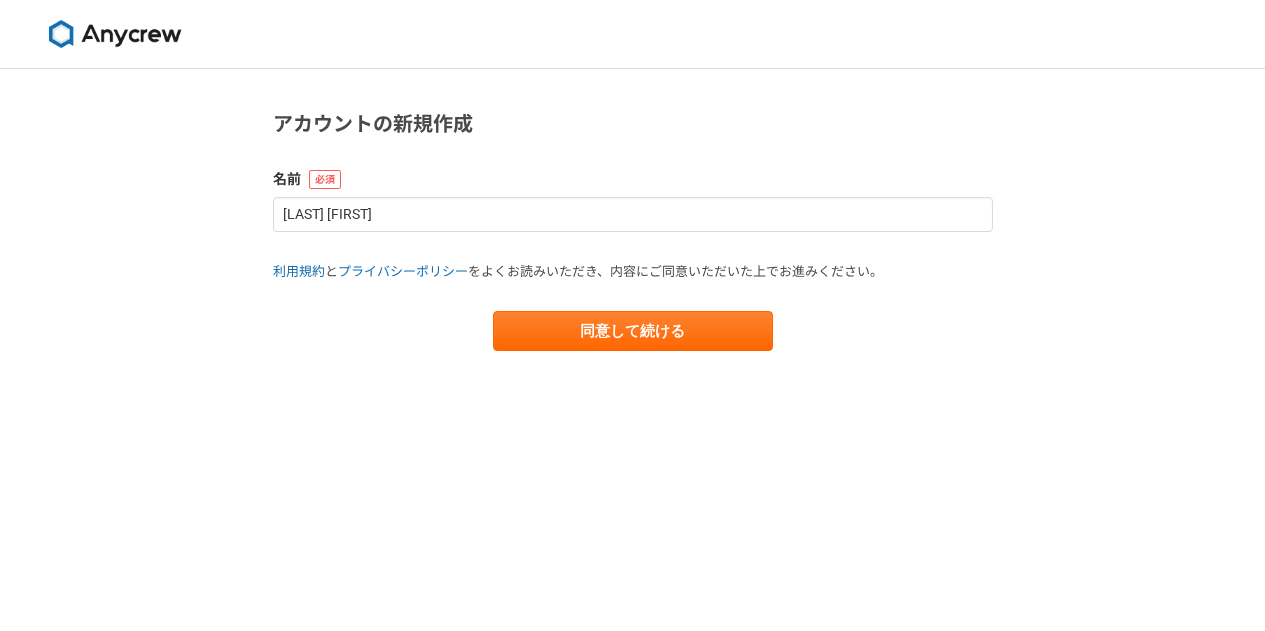 scroll, scrollTop: 0, scrollLeft: 0, axis: both 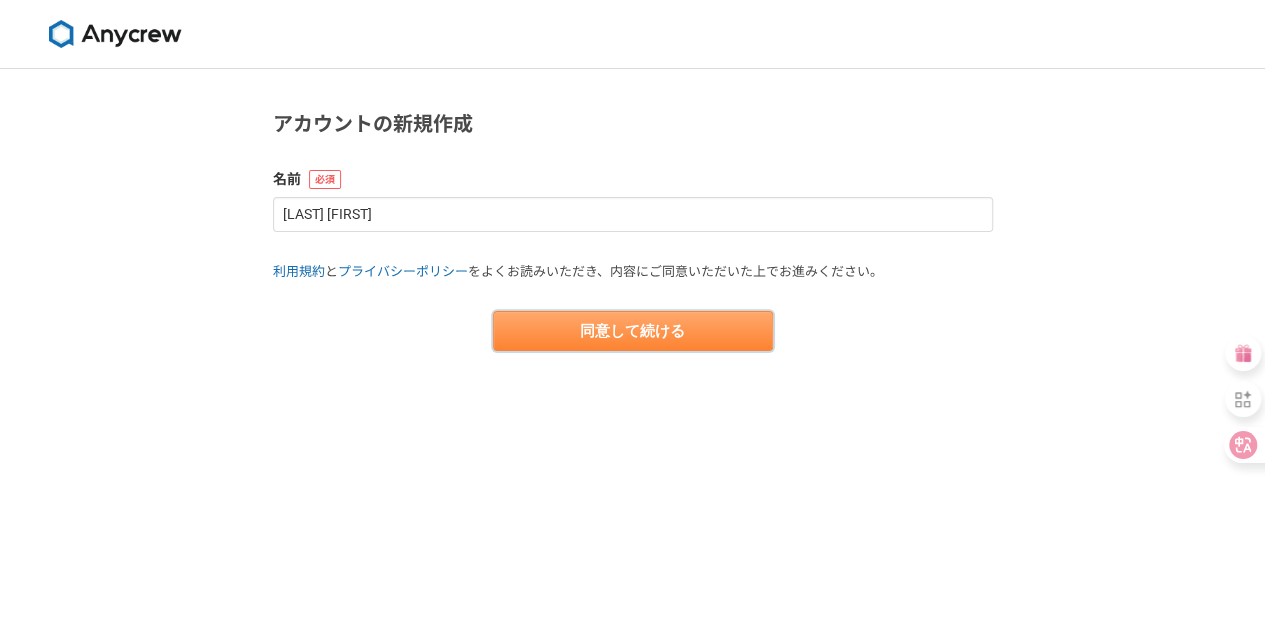 click on "同意して続ける" at bounding box center [633, 331] 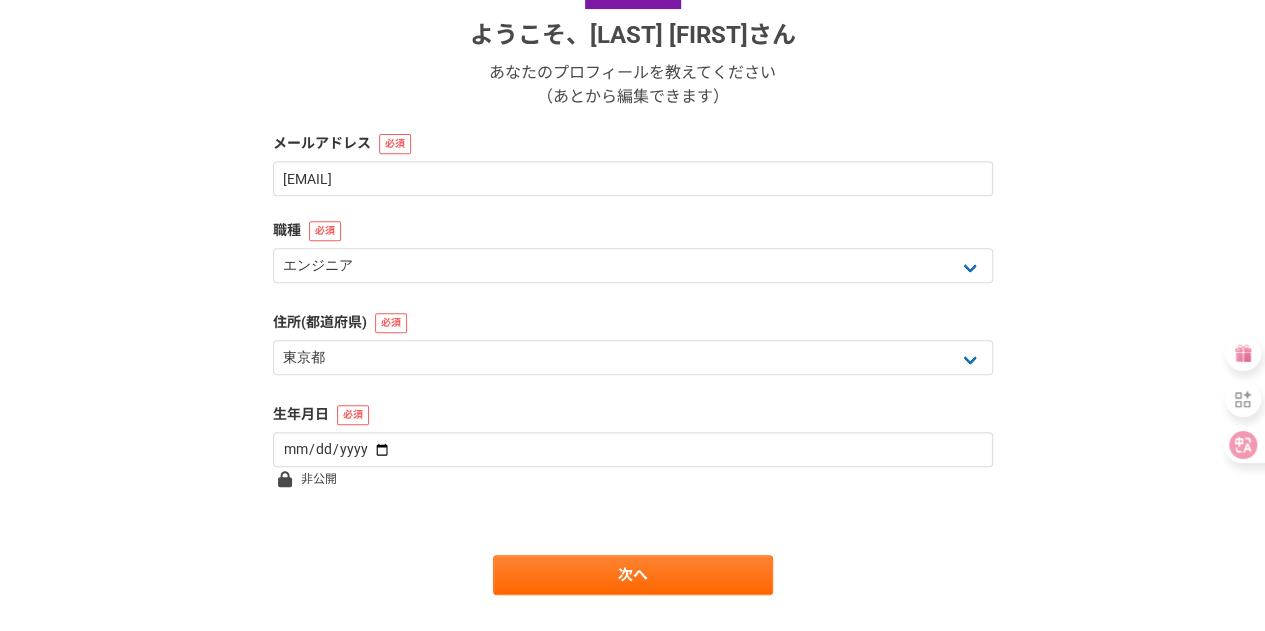 scroll, scrollTop: 330, scrollLeft: 0, axis: vertical 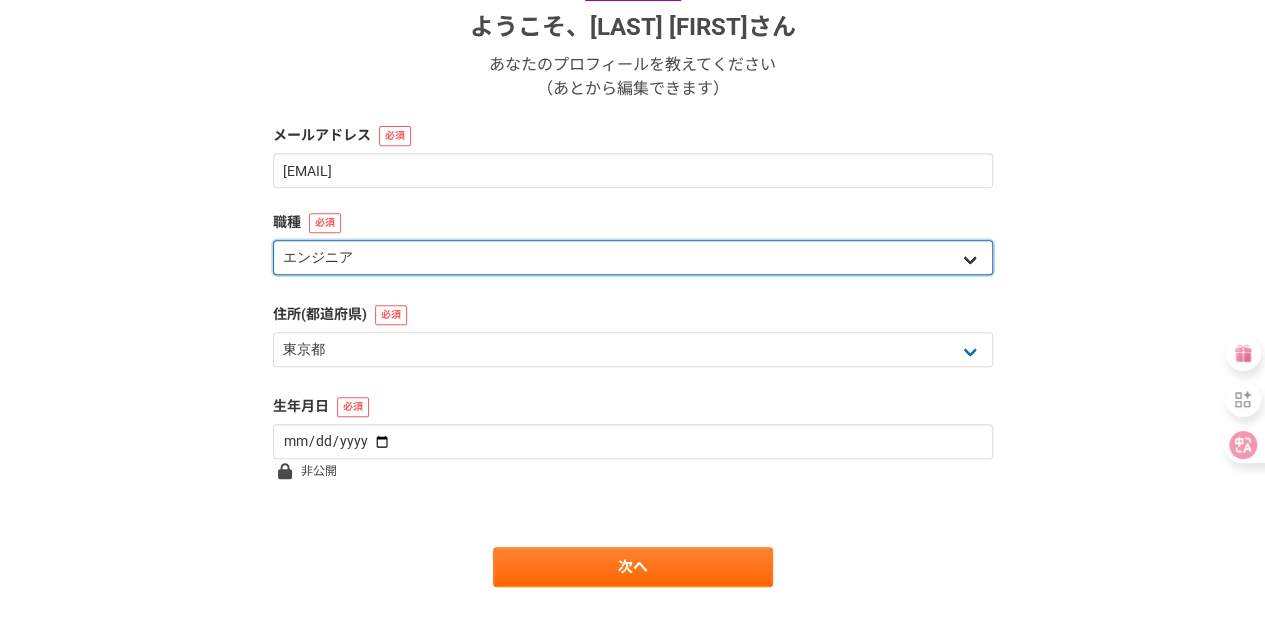 click on "エンジニア デザイナー ライター 営業 マーケティング 企画・事業開発 バックオフィス その他" at bounding box center [633, 257] 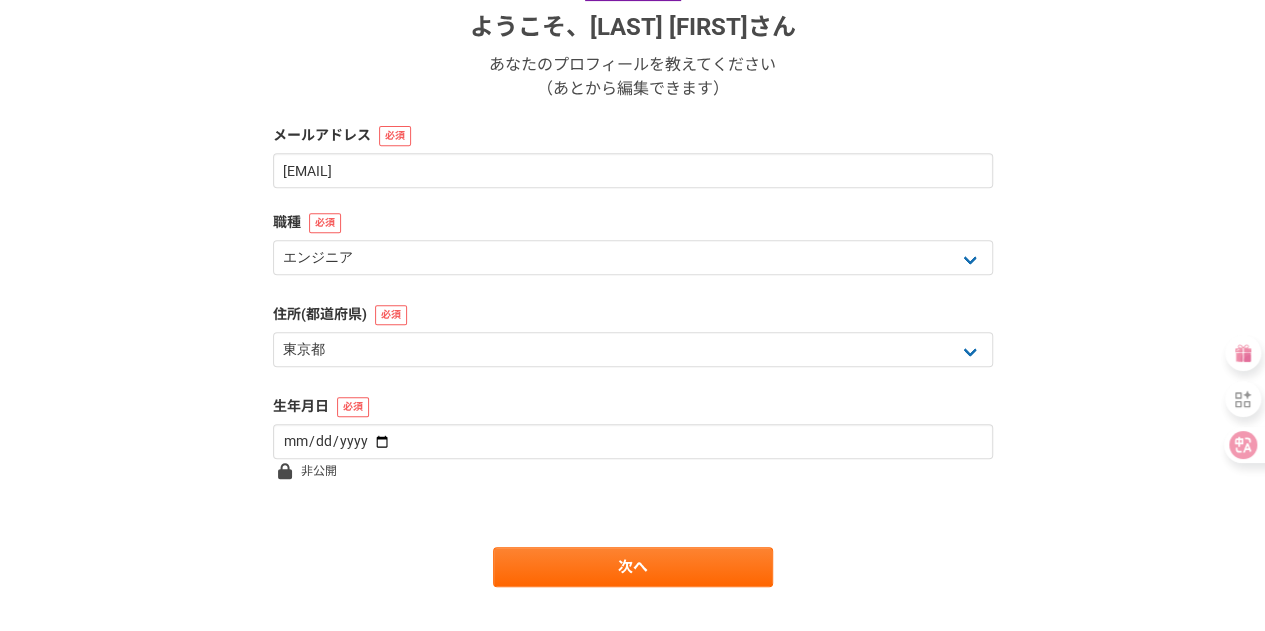 click on "1 2 3 4 5 6 基本情報 ようこそ、 中村翔也 さん あなたのプロフィールを教えてください （あとから編集できます） メールアドレス nakamura.shoya@weave-story.com 職種 エンジニア デザイナー ライター 営業 マーケティング 企画・事業開発 バックオフィス その他 住所(都道府県) 北海道 青森県 岩手県 宮城県 秋田県 山形県 福島県 茨城県 栃木県 群馬県 埼玉県 千葉県 東京都 神奈川県 新潟県 富山県 石川県 福井県 山梨県 長野県 岐阜県 静岡県 愛知県 三重県 滋賀県 京都府 大阪府 兵庫県 奈良県 和歌山県 鳥取県 島根県 岡山県 広島県 山口県 徳島県 香川県 愛媛県 高知県 福岡県 佐賀県 長崎県 熊本県 大分県 宮崎県 鹿児島県 沖縄県 海外 生年月日 非公開 次へ" at bounding box center (632, 203) 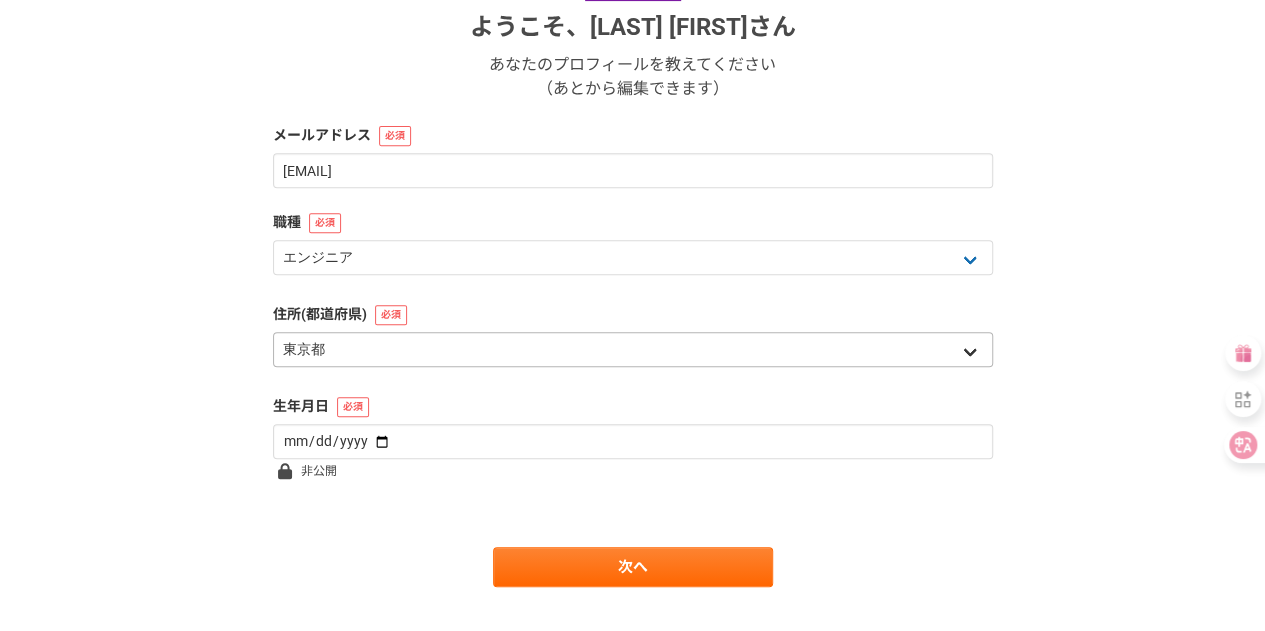 scroll, scrollTop: 365, scrollLeft: 0, axis: vertical 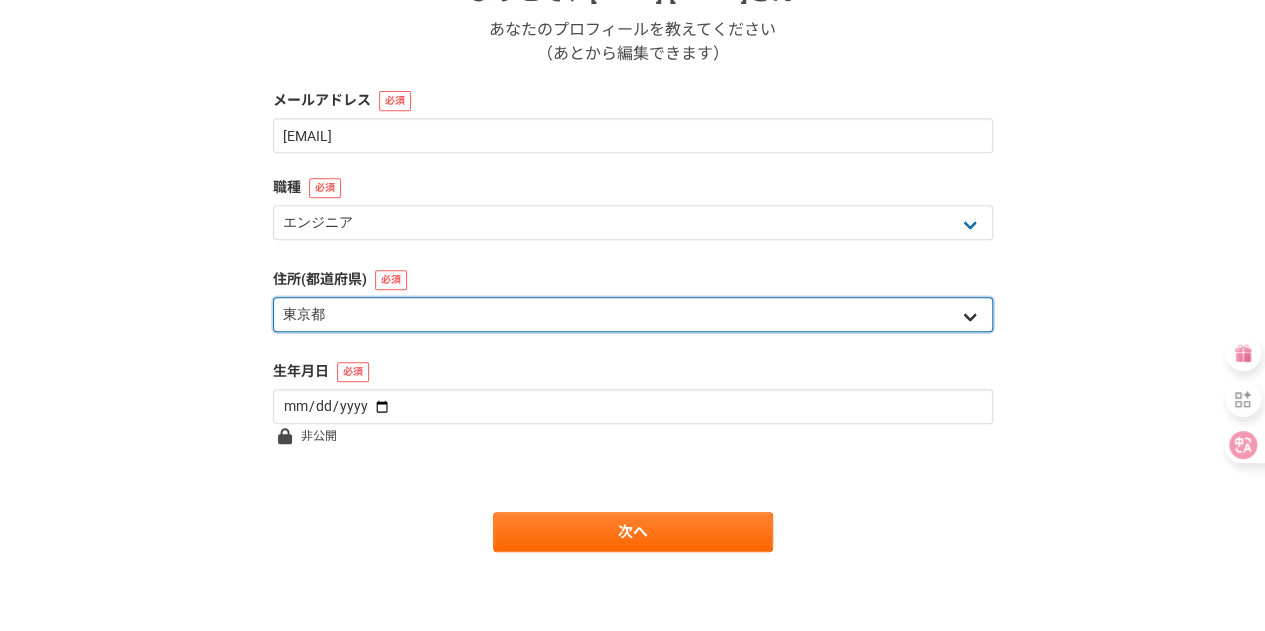 click on "北海道 青森県 岩手県 宮城県 秋田県 山形県 福島県 茨城県 栃木県 群馬県 埼玉県 千葉県 東京都 神奈川県 新潟県 富山県 石川県 福井県 山梨県 長野県 岐阜県 静岡県 愛知県 三重県 滋賀県 京都府 大阪府 兵庫県 奈良県 和歌山県 鳥取県 島根県 岡山県 広島県 山口県 徳島県 香川県 愛媛県 高知県 福岡県 佐賀県 長崎県 熊本県 大分県 宮崎県 鹿児島県 沖縄県 海外" at bounding box center [633, 314] 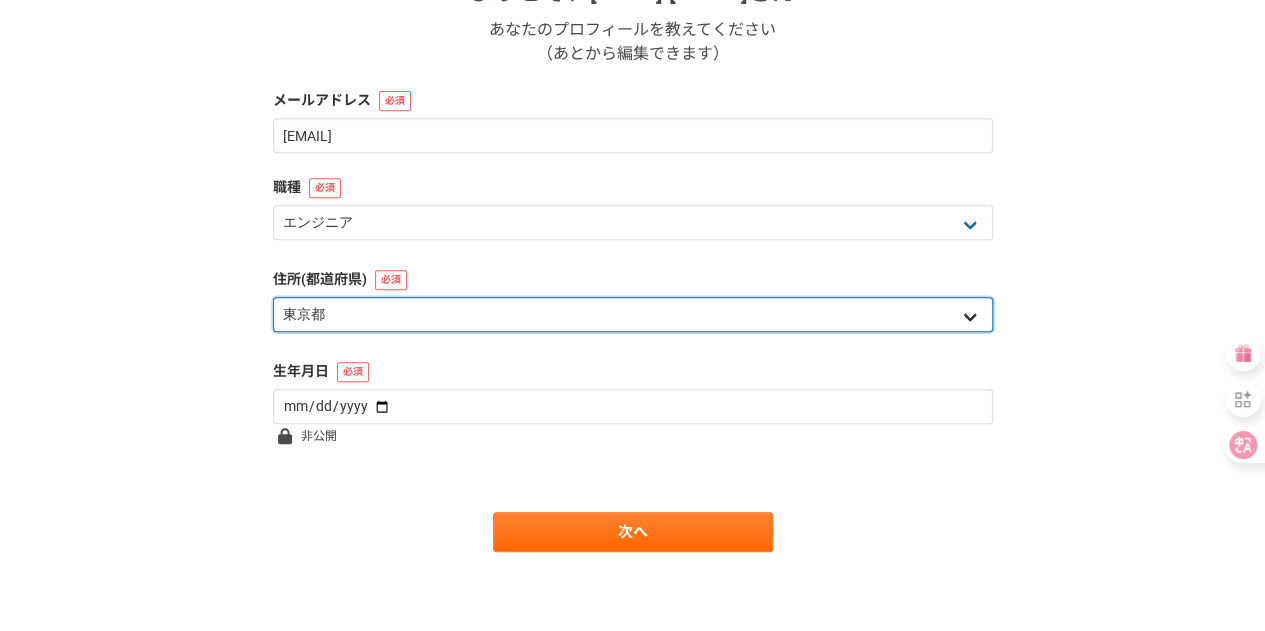 select on "40" 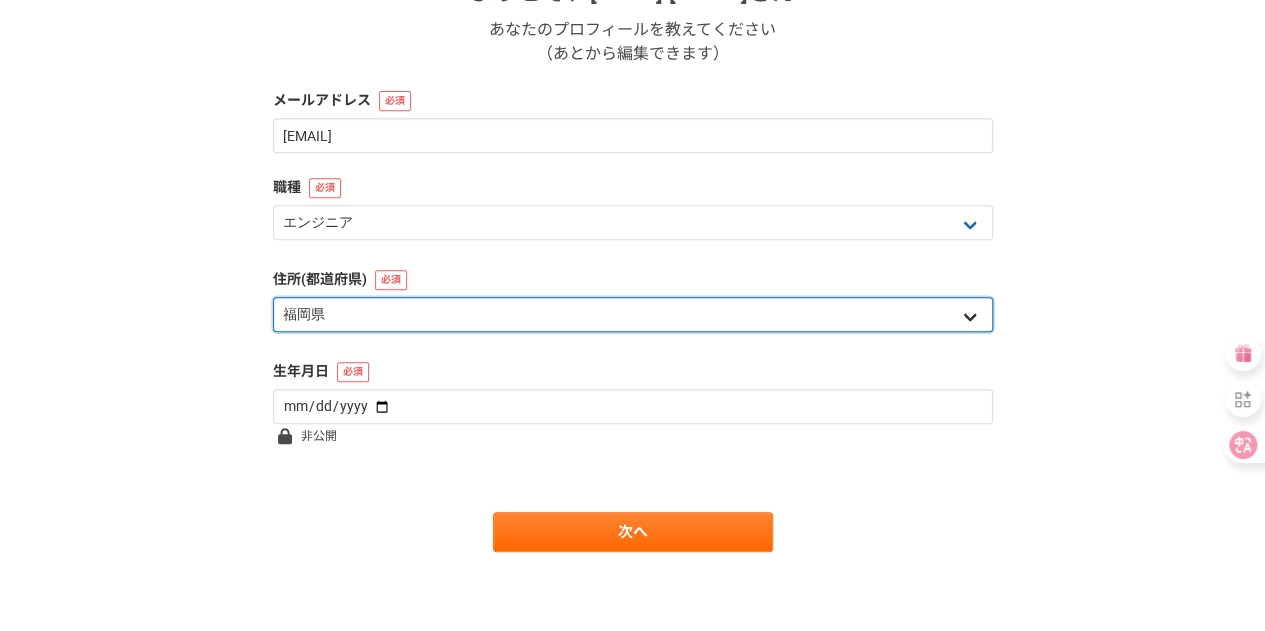 click on "北海道 青森県 岩手県 宮城県 秋田県 山形県 福島県 茨城県 栃木県 群馬県 埼玉県 千葉県 東京都 神奈川県 新潟県 富山県 石川県 福井県 山梨県 長野県 岐阜県 静岡県 愛知県 三重県 滋賀県 京都府 大阪府 兵庫県 奈良県 和歌山県 鳥取県 島根県 岡山県 広島県 山口県 徳島県 香川県 愛媛県 高知県 福岡県 佐賀県 長崎県 熊本県 大分県 宮崎県 鹿児島県 沖縄県 海外" at bounding box center [633, 314] 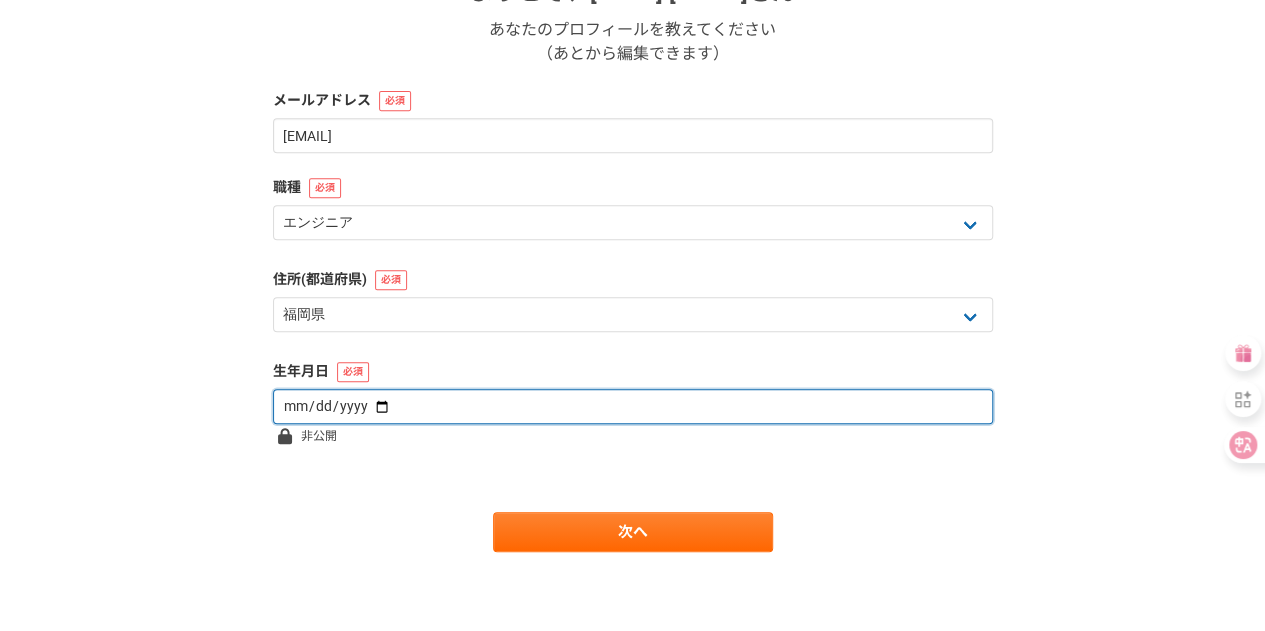 click at bounding box center [633, 406] 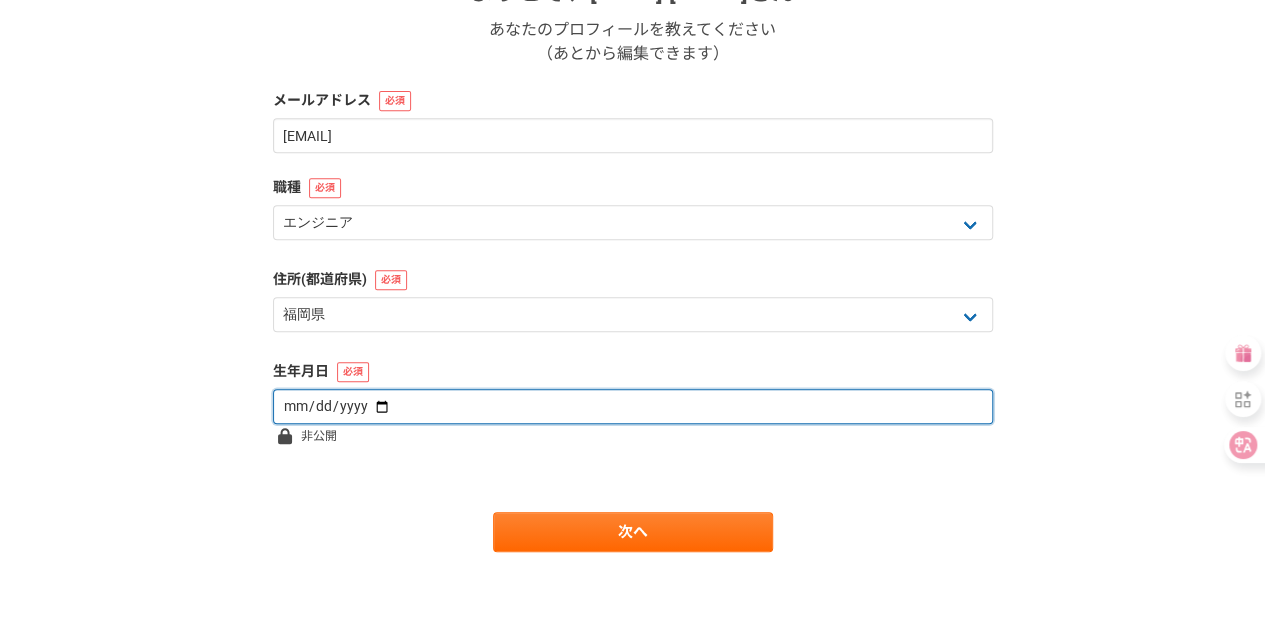 click at bounding box center [633, 406] 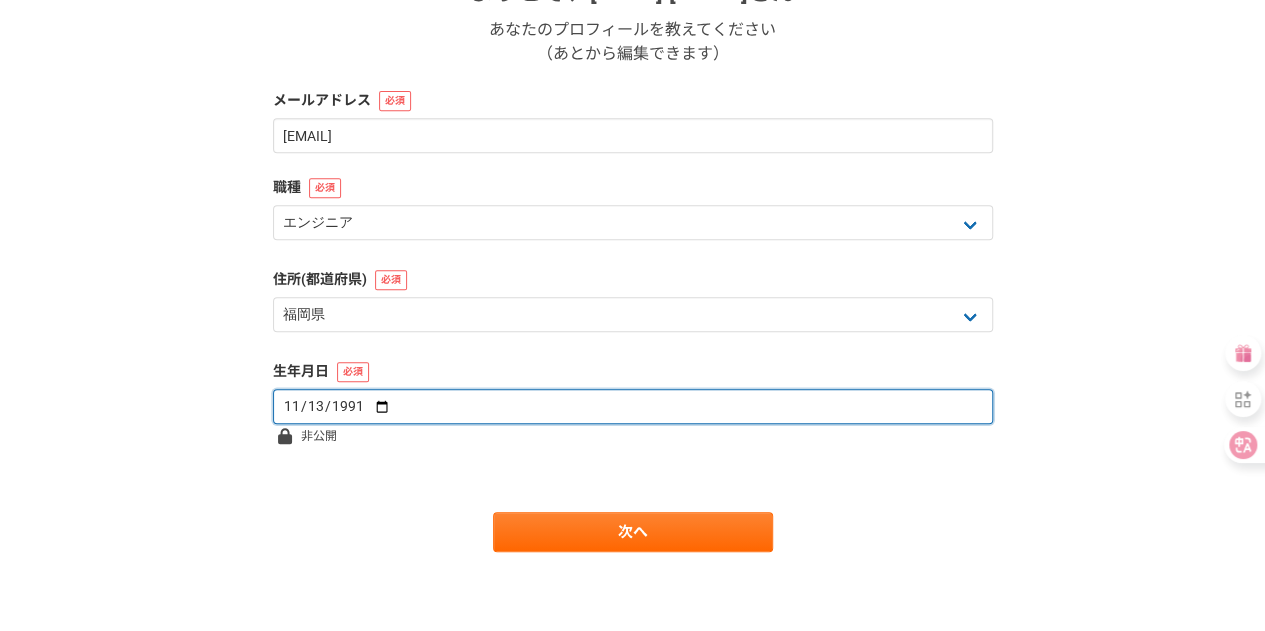 type on "1991-11-13" 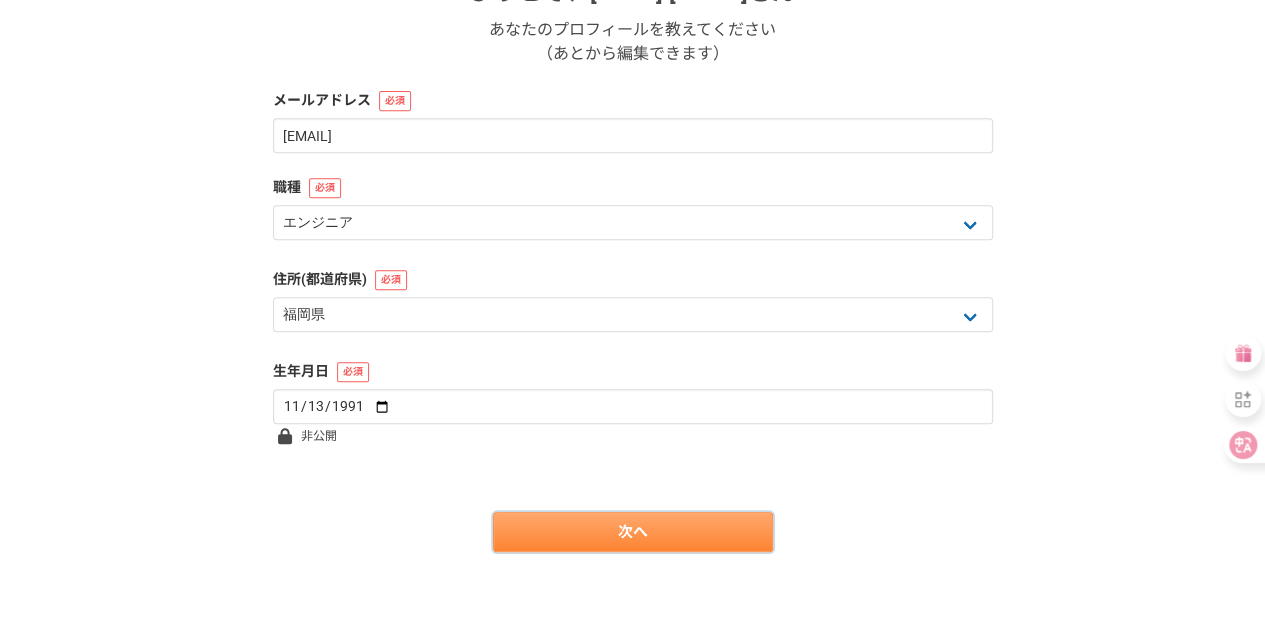 click on "次へ" at bounding box center (633, 532) 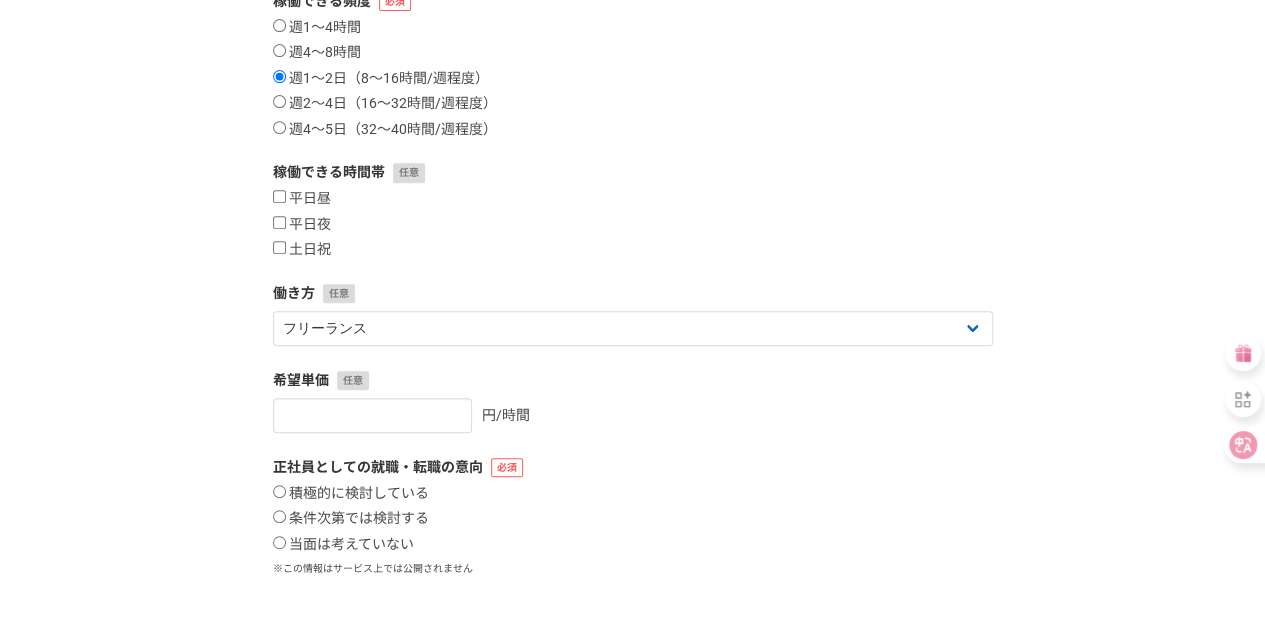 scroll, scrollTop: 0, scrollLeft: 0, axis: both 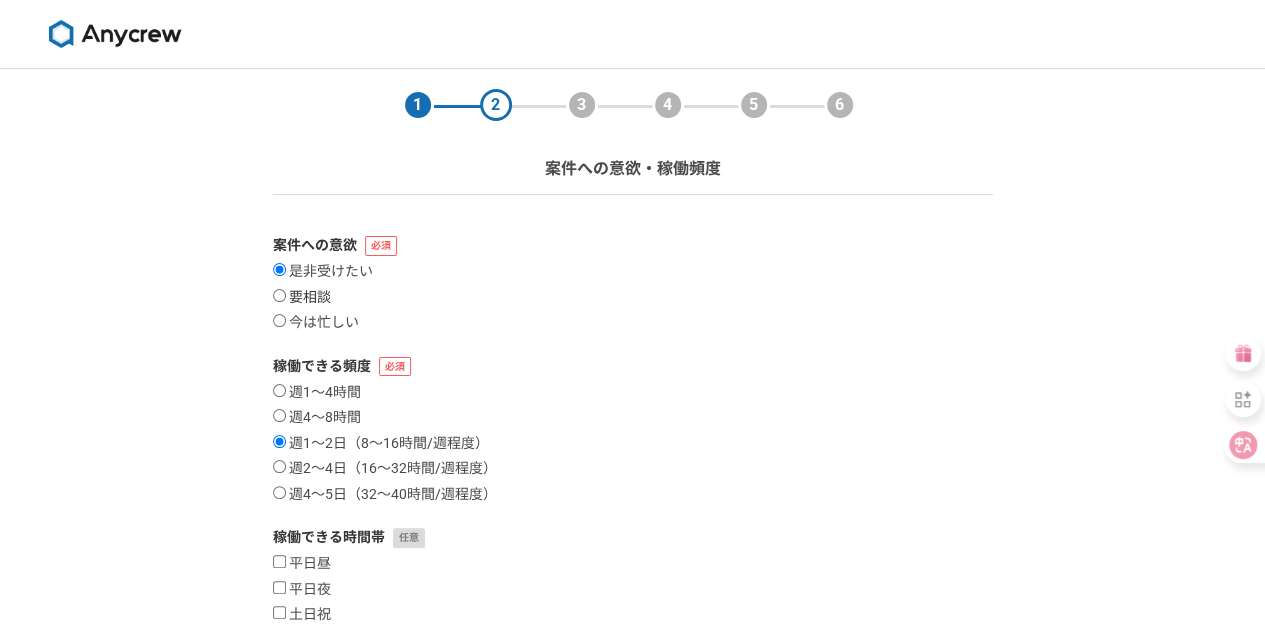 click on "要相談" at bounding box center [302, 298] 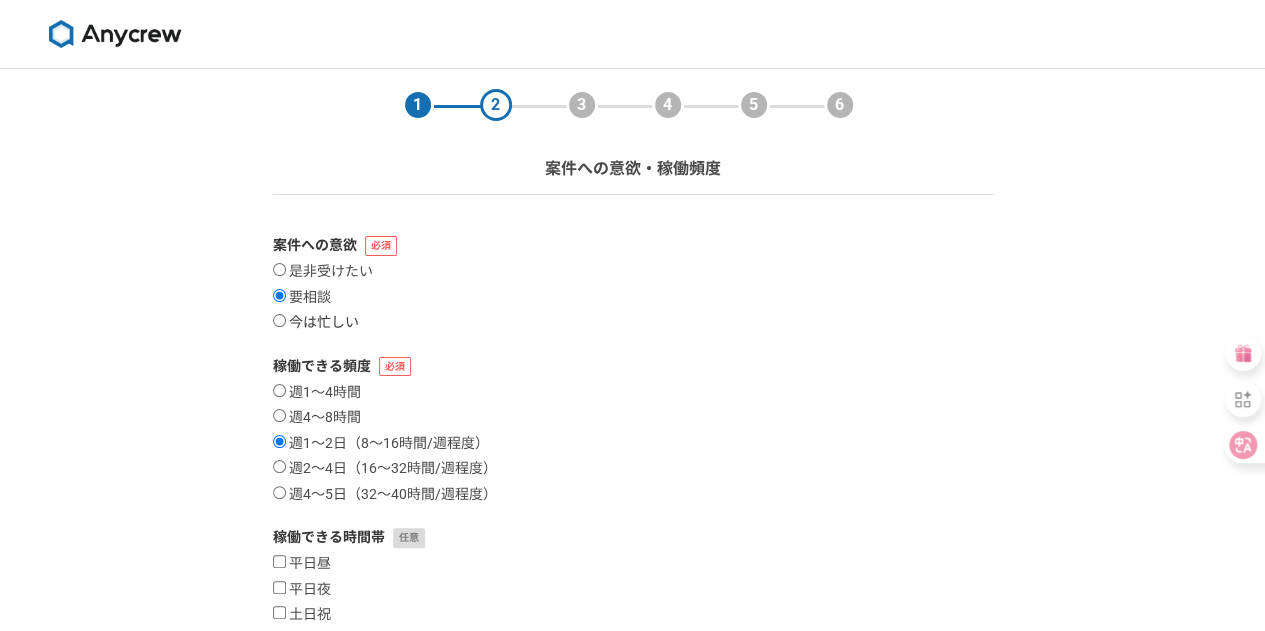 click on "今は忙しい" at bounding box center (316, 323) 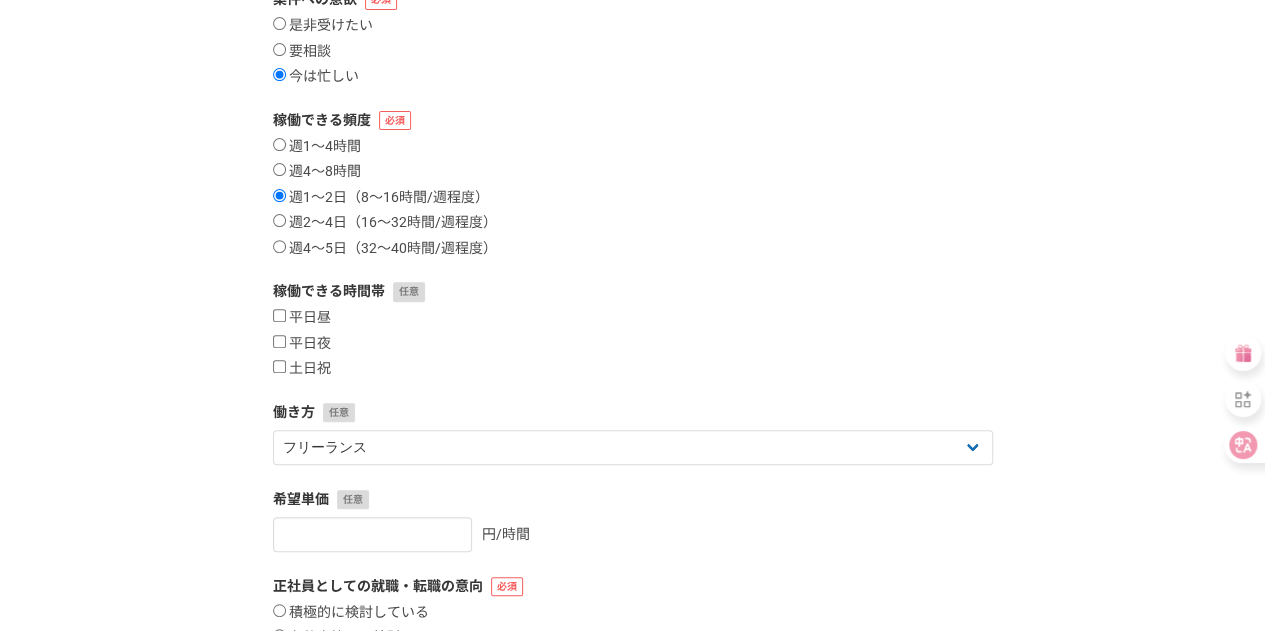 scroll, scrollTop: 262, scrollLeft: 0, axis: vertical 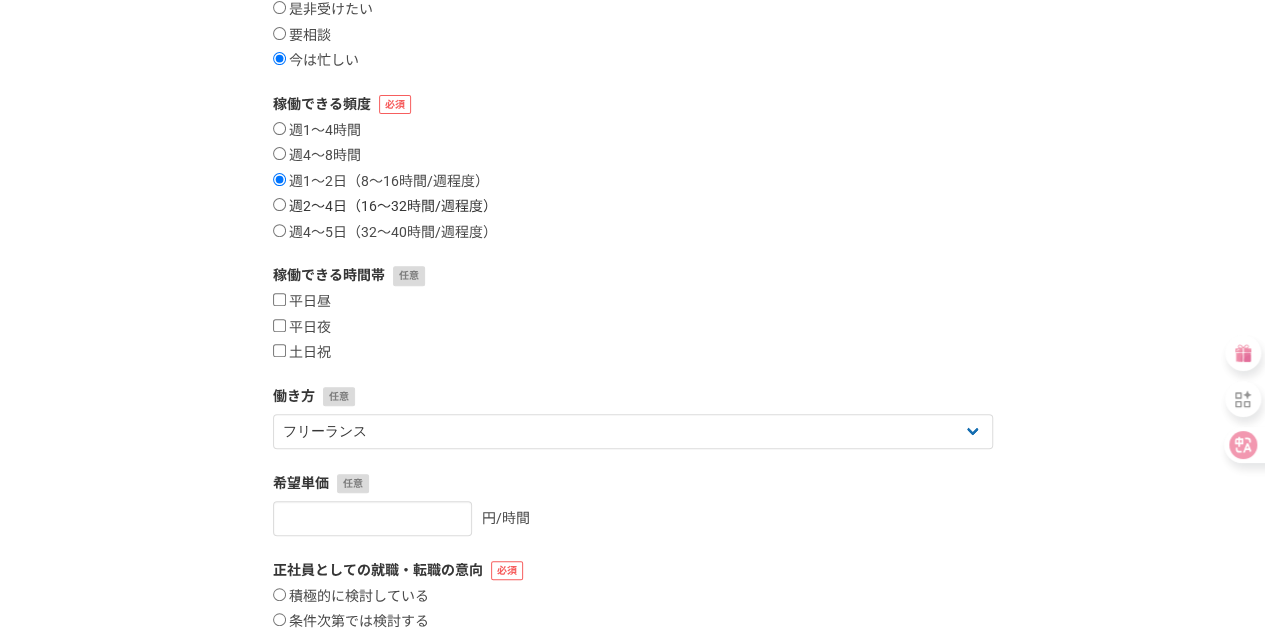 click on "週2〜4日（16〜32時間/週程度）" at bounding box center [279, 204] 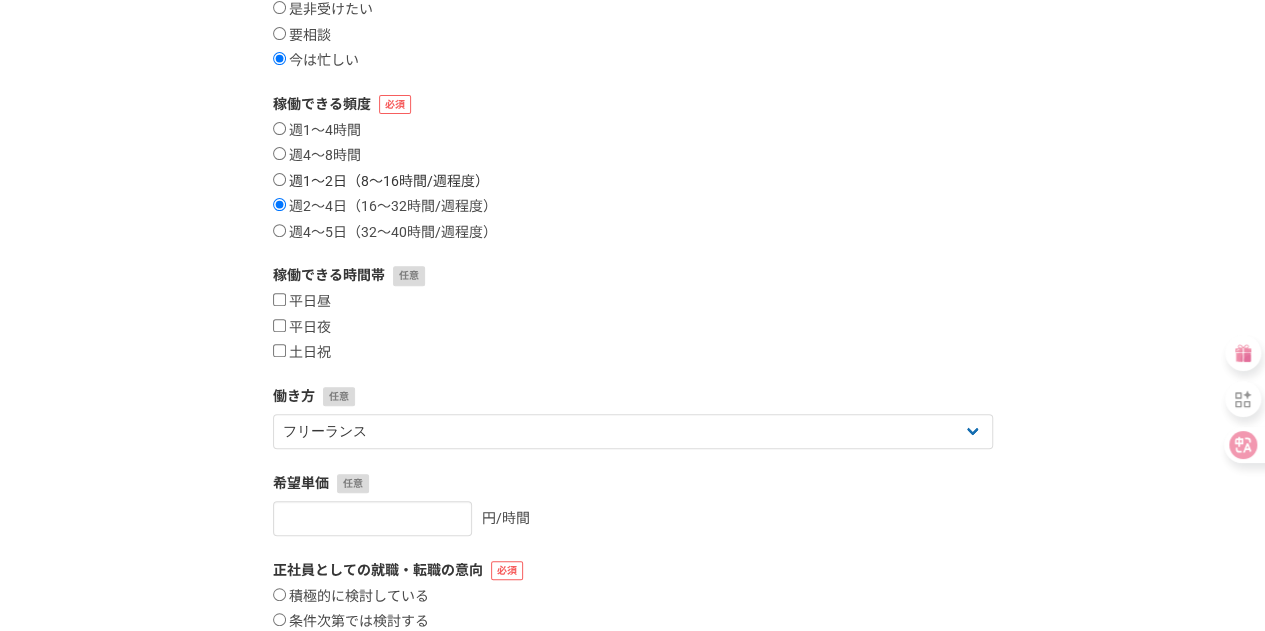 click on "週1〜2日（8〜16時間/週程度）" at bounding box center [381, 182] 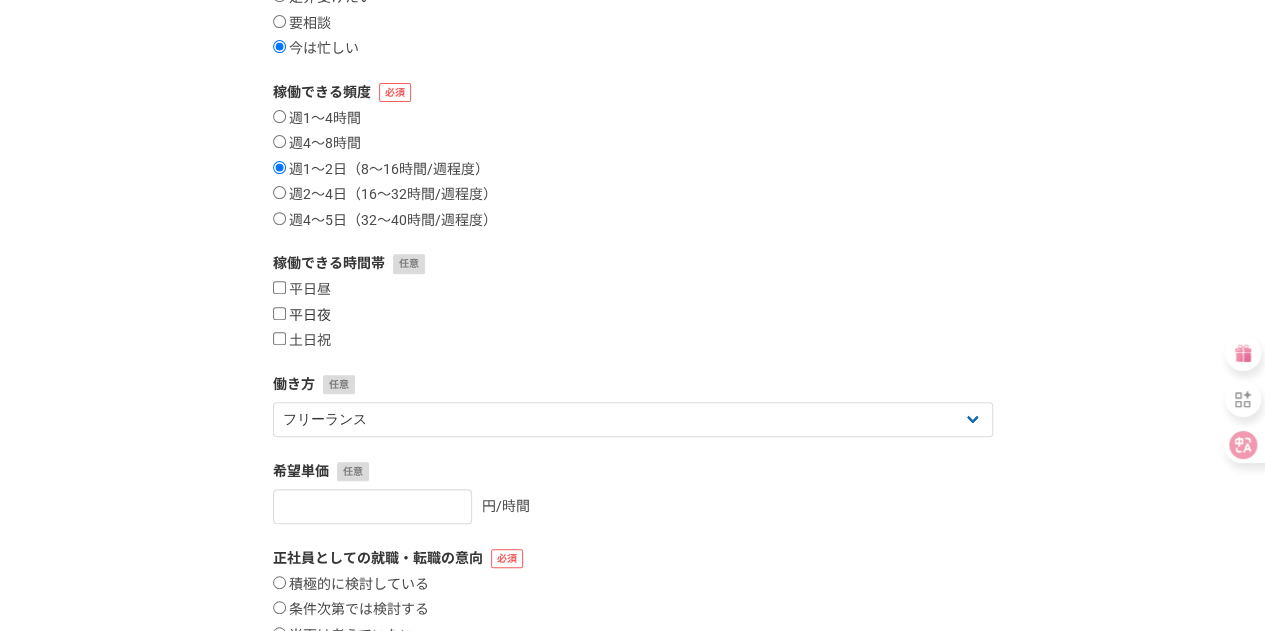 scroll, scrollTop: 275, scrollLeft: 0, axis: vertical 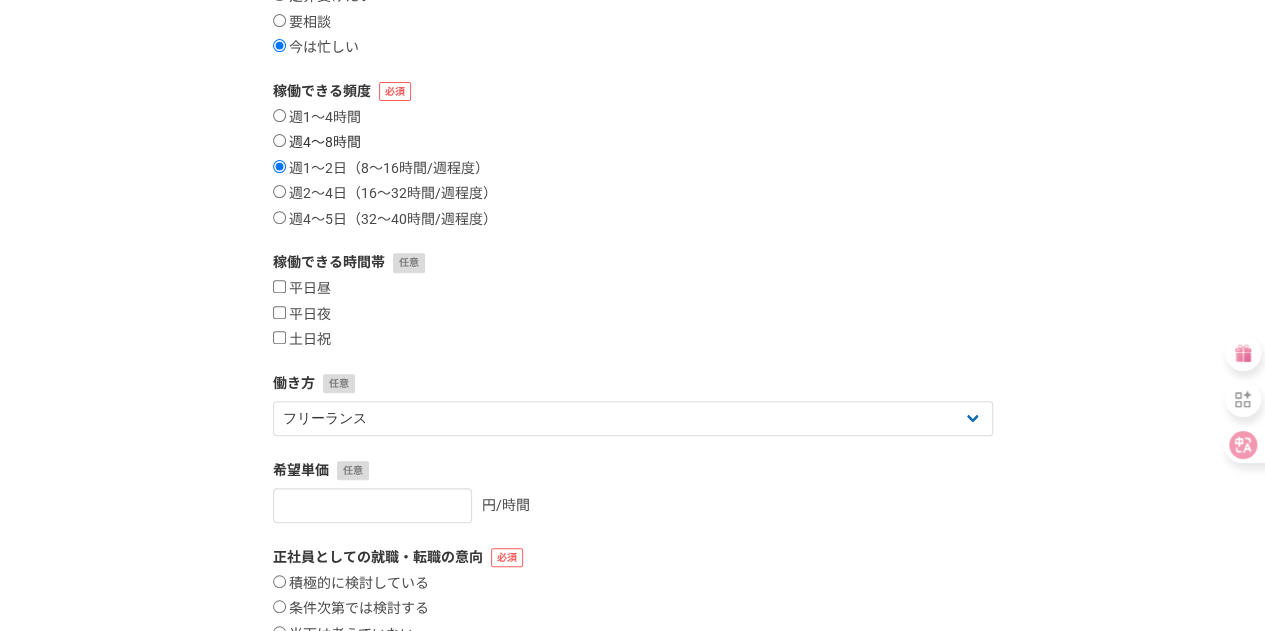 click on "週4〜8時間" at bounding box center [317, 143] 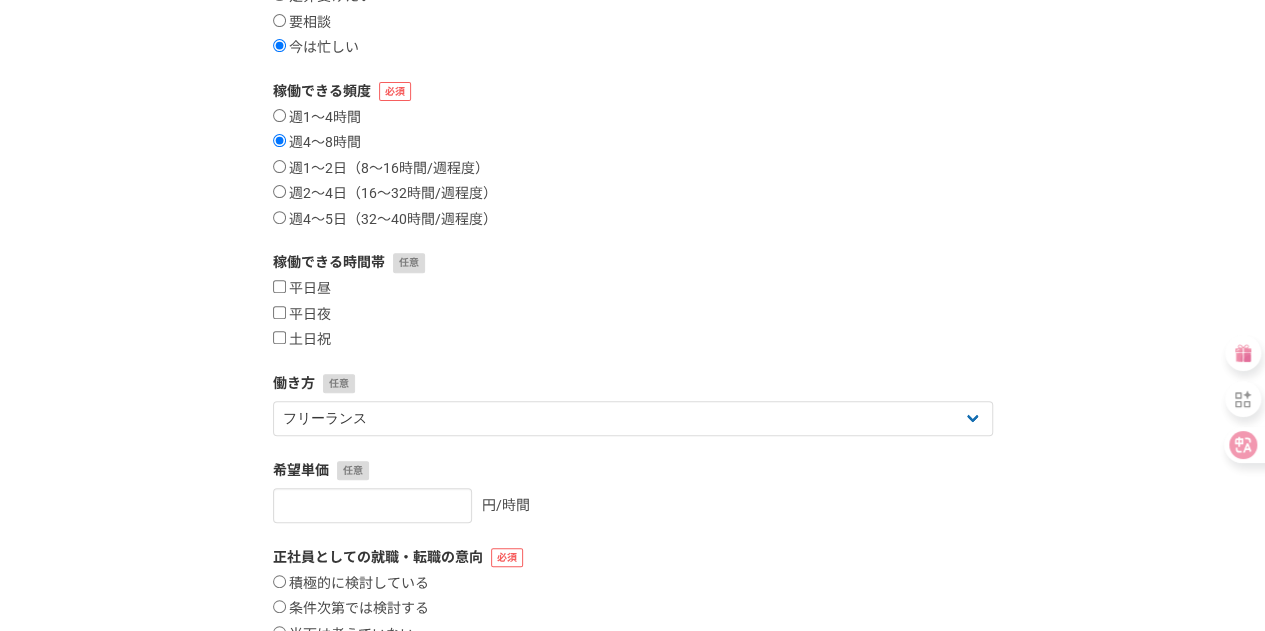 scroll, scrollTop: 493, scrollLeft: 0, axis: vertical 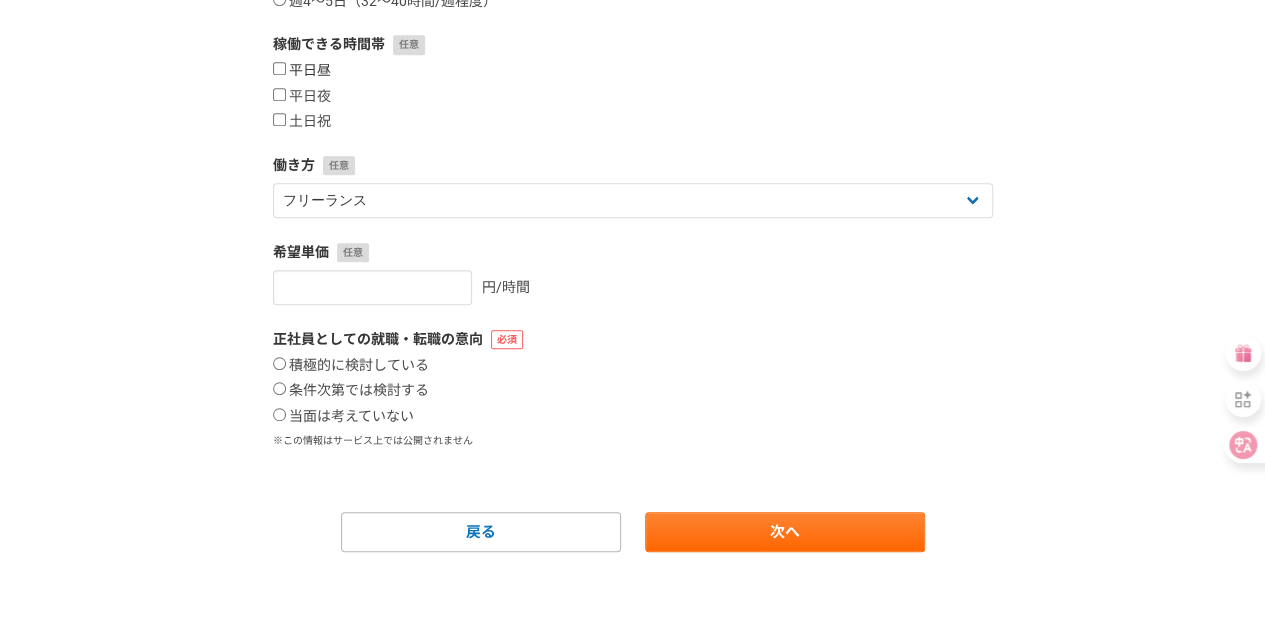 click on "平日昼" at bounding box center [302, 71] 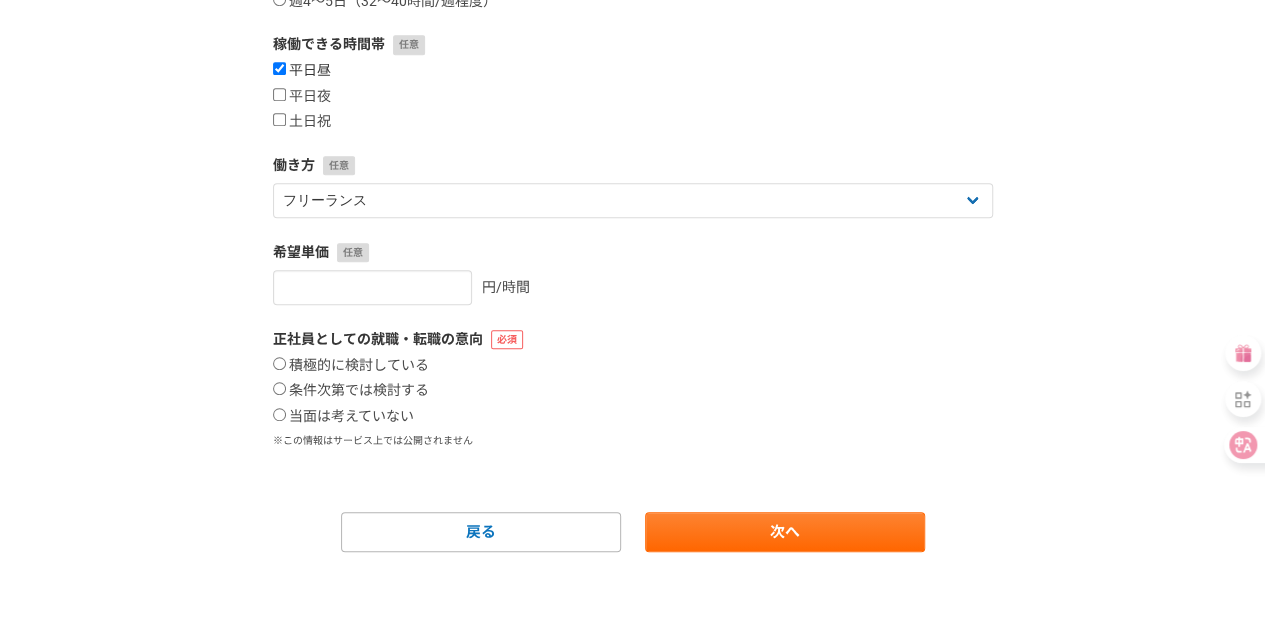 click on "平日昼" at bounding box center (302, 71) 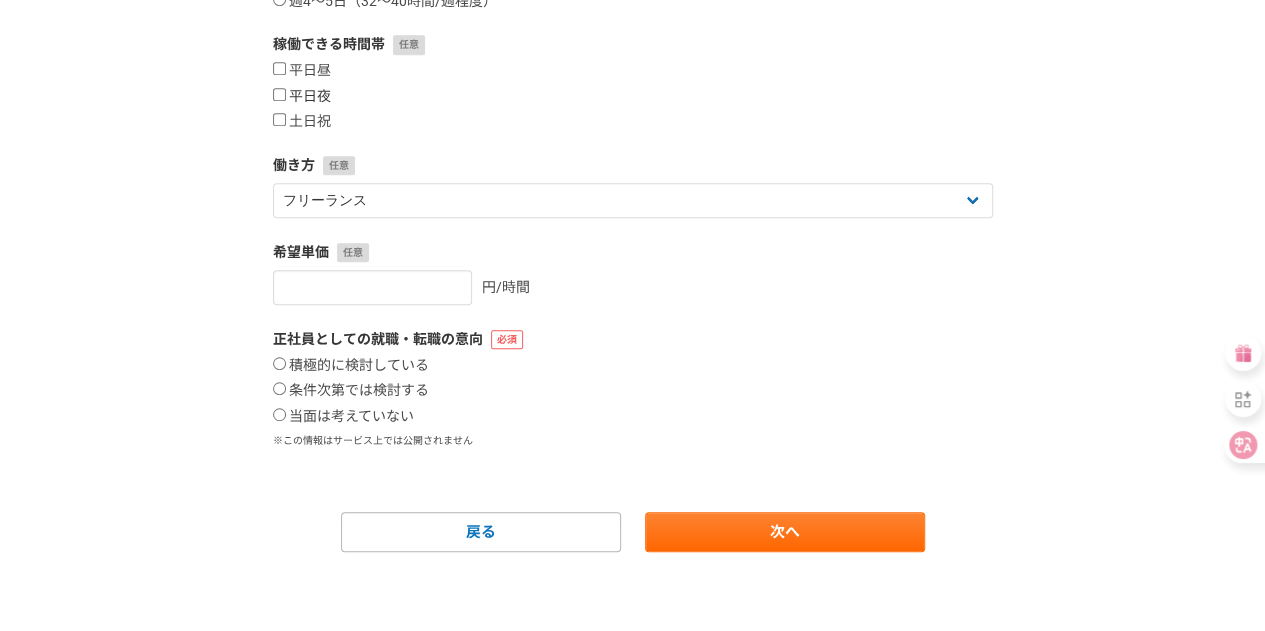 click on "平日夜" at bounding box center (302, 97) 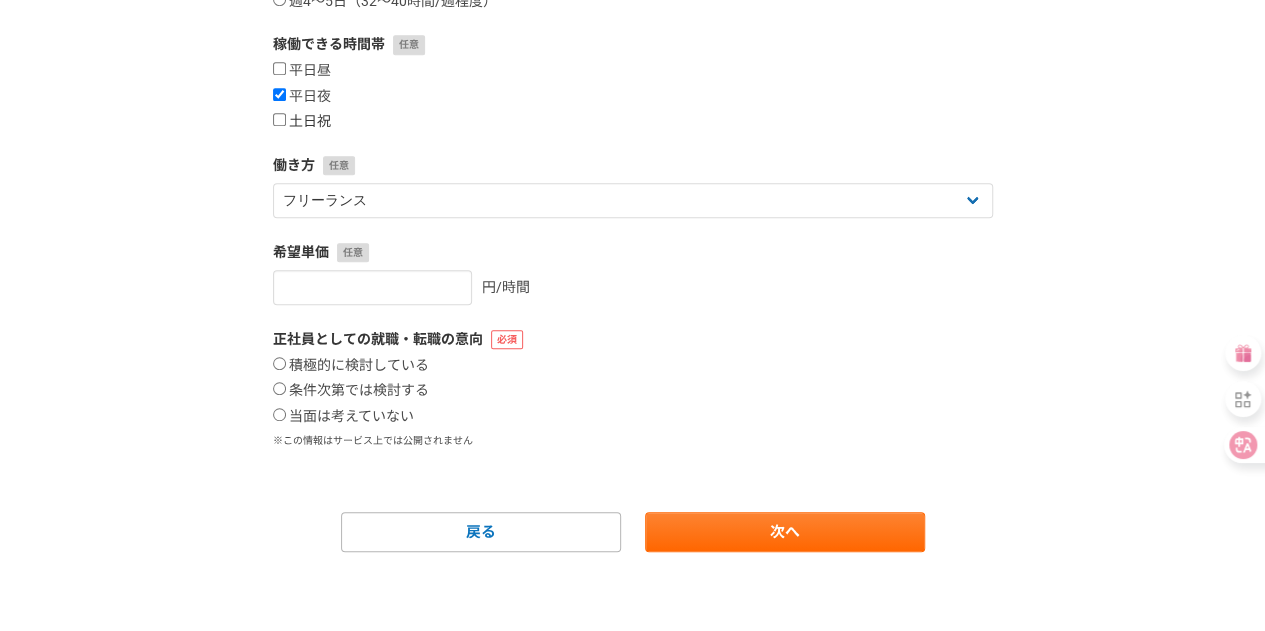 click on "土日祝" at bounding box center [302, 122] 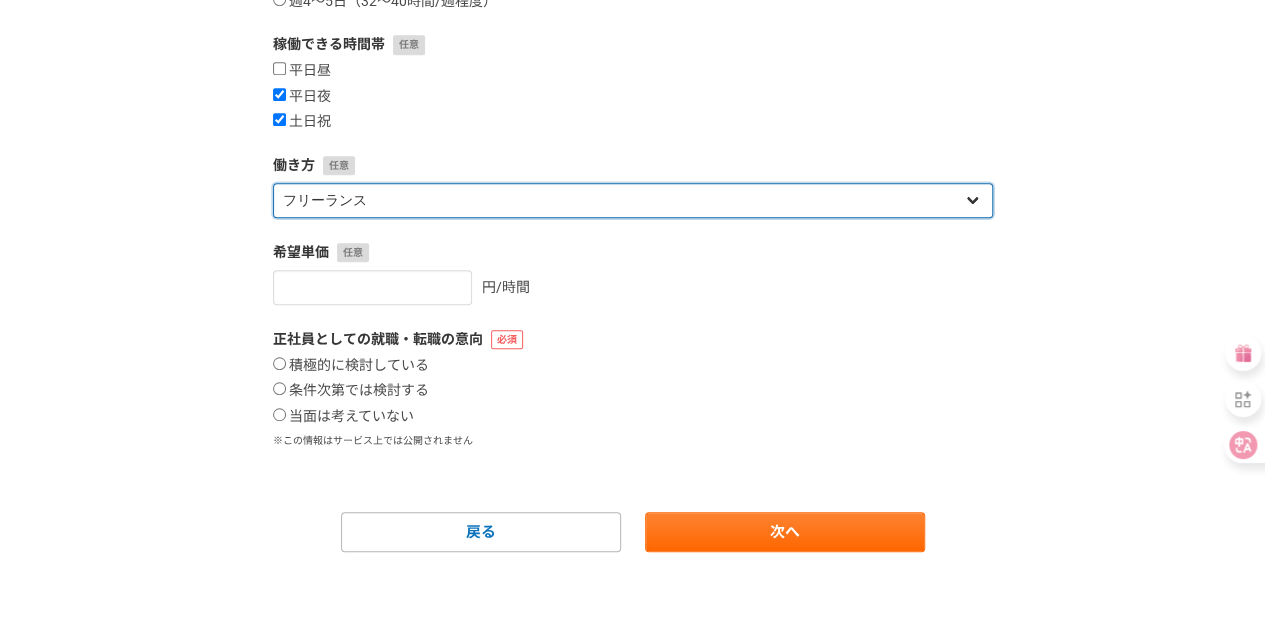 click on "フリーランス 副業 その他" at bounding box center [633, 200] 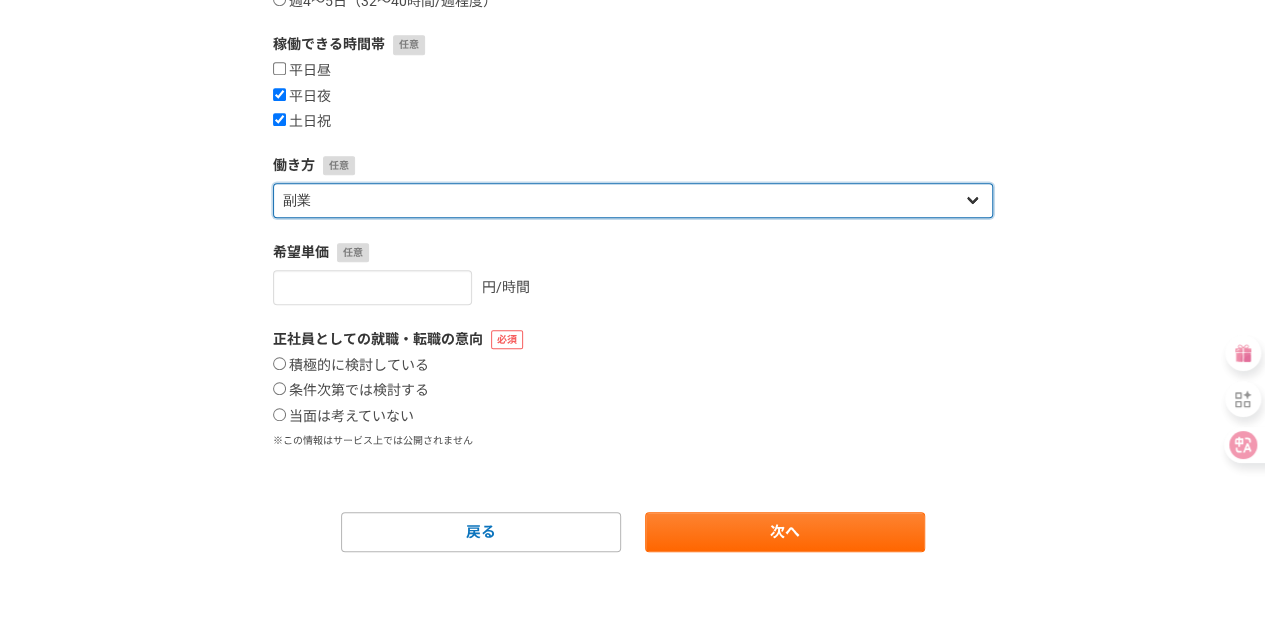 click on "フリーランス 副業 その他" at bounding box center (633, 200) 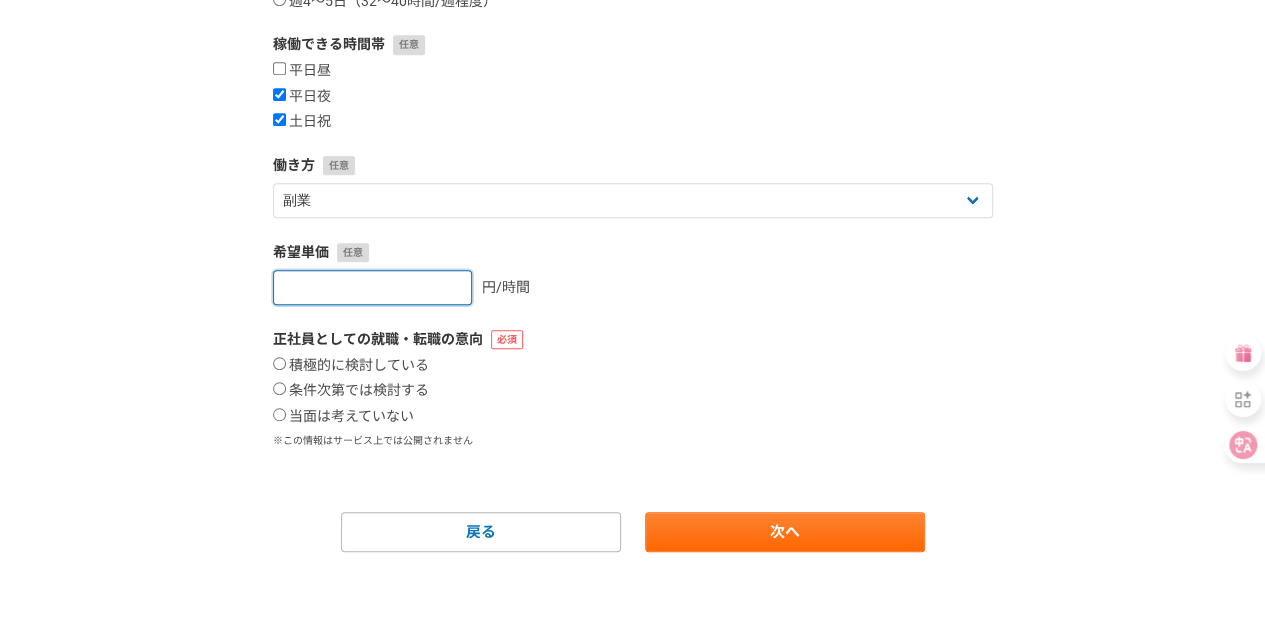 click at bounding box center (372, 287) 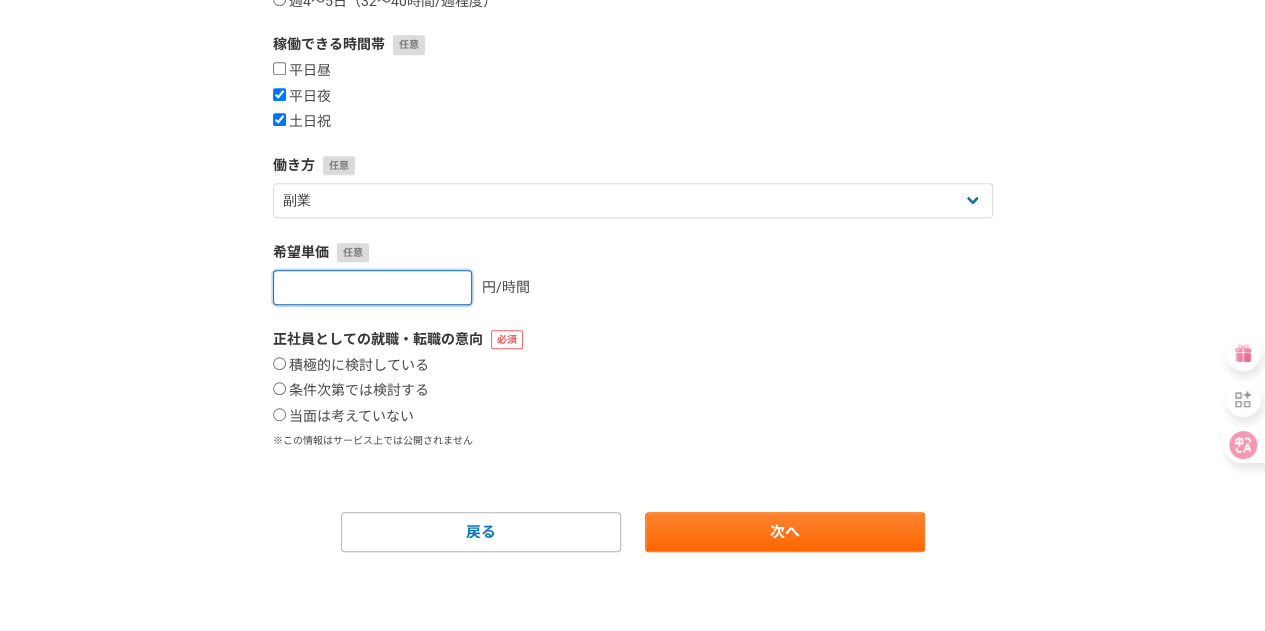 type on "1" 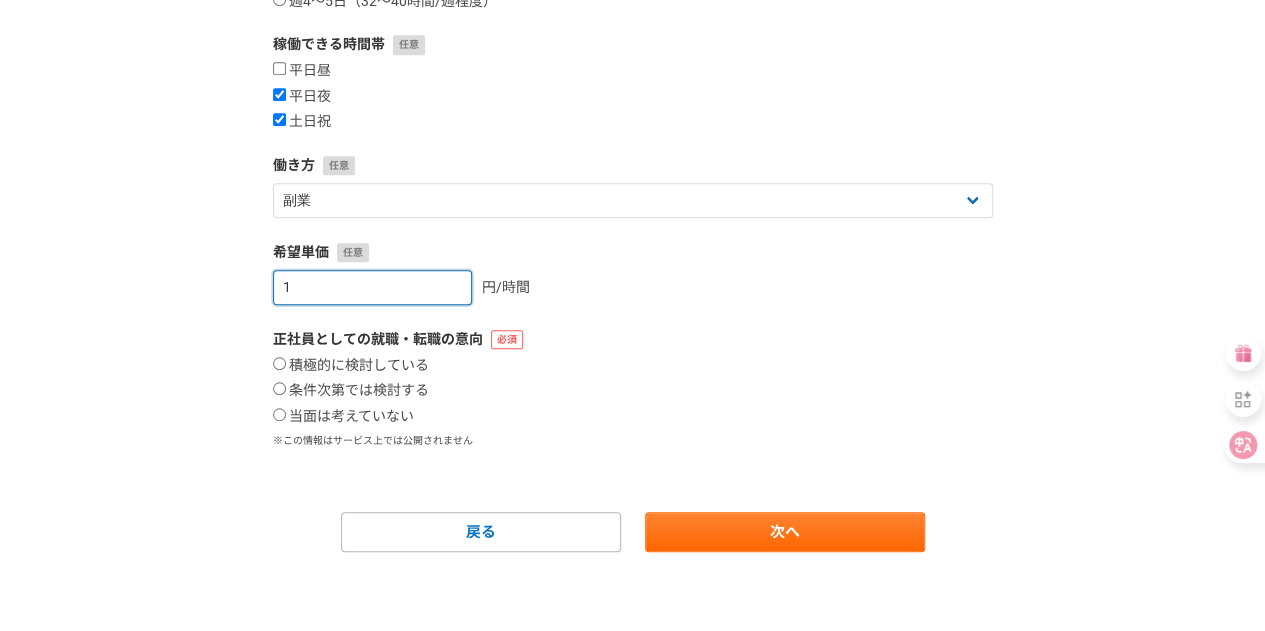 type 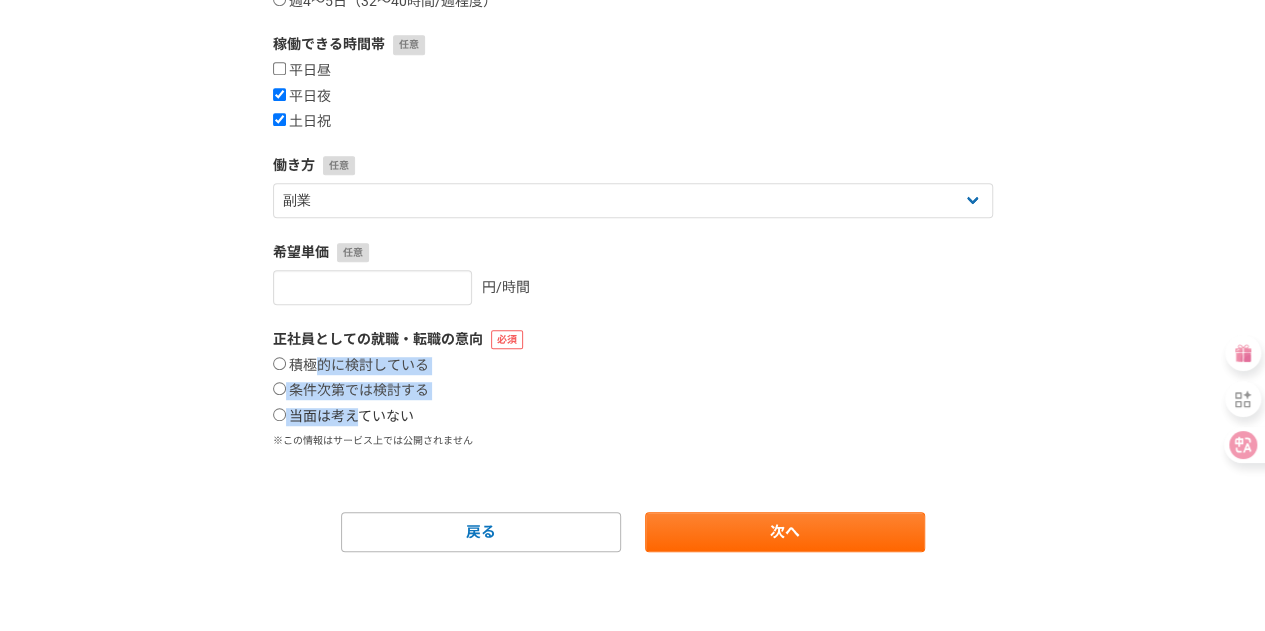 drag, startPoint x: 316, startPoint y: 364, endPoint x: 360, endPoint y: 412, distance: 65.11528 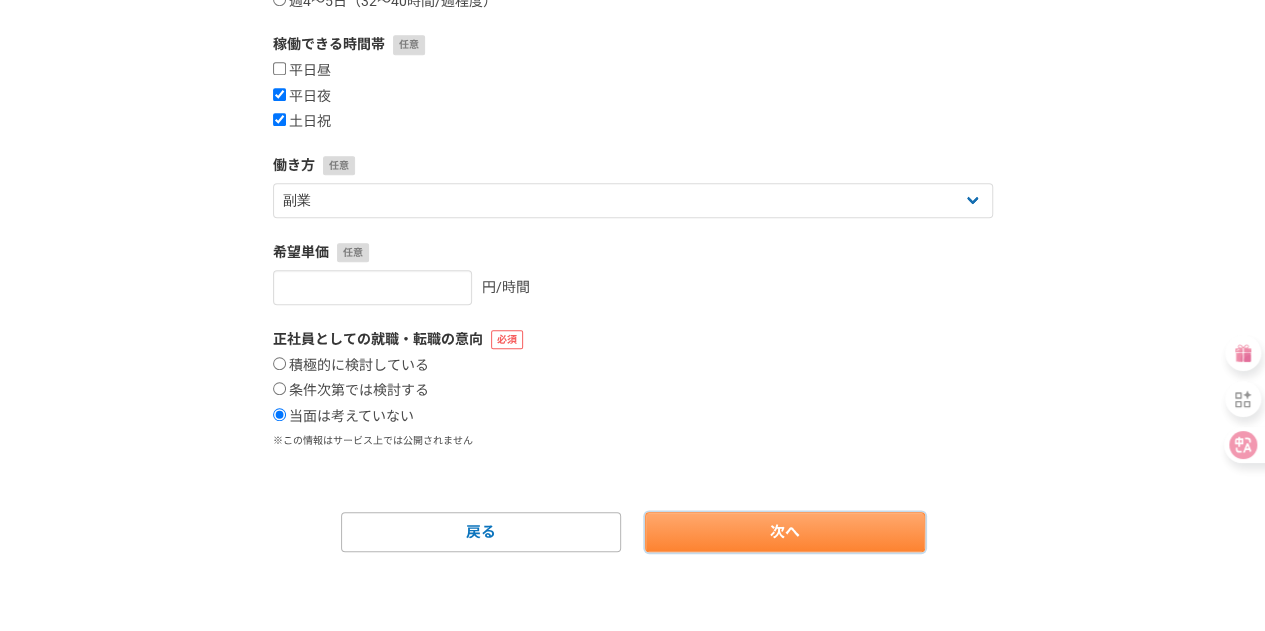 click on "次へ" at bounding box center (785, 532) 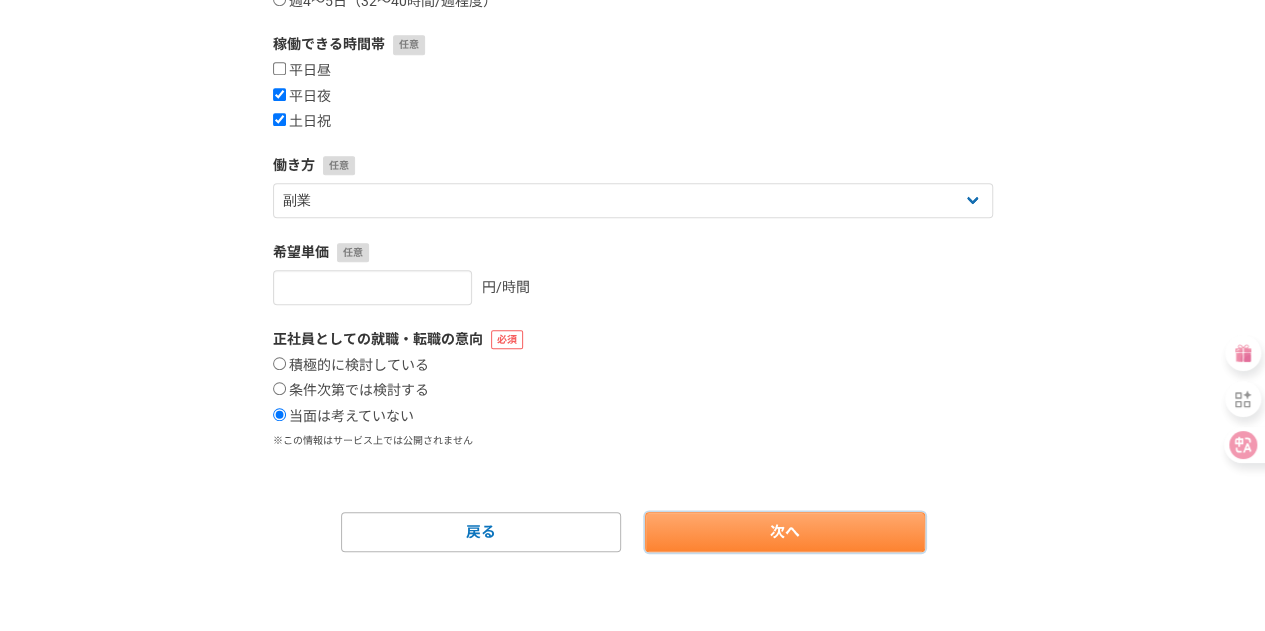 select 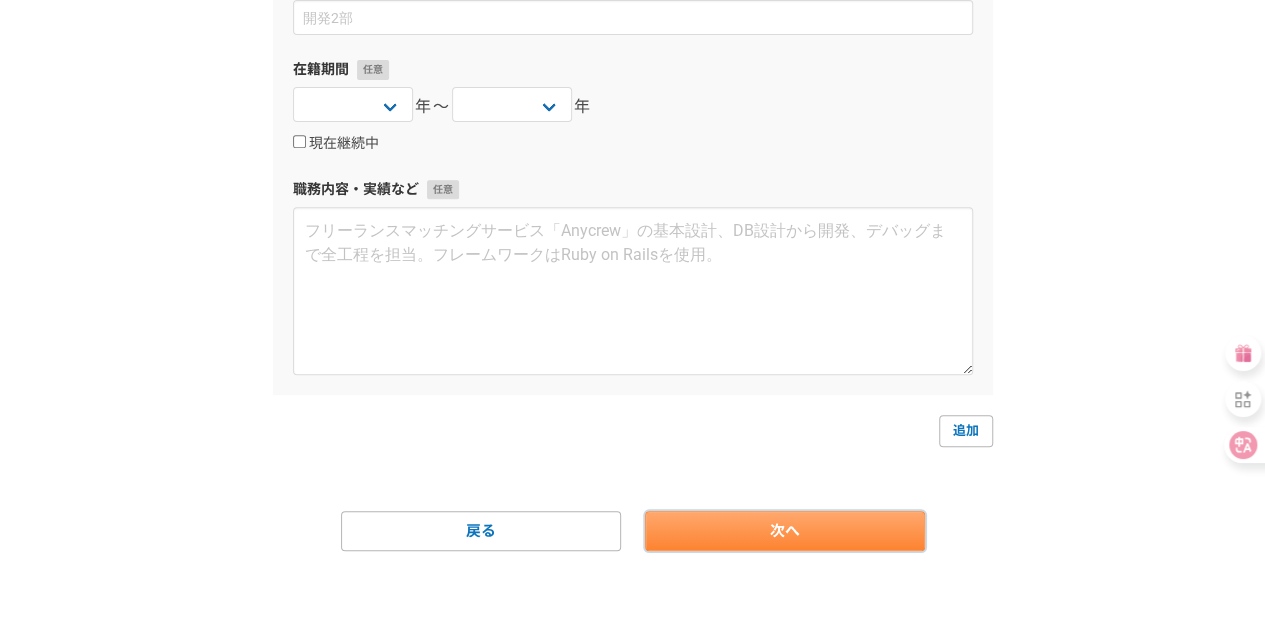 scroll, scrollTop: 0, scrollLeft: 0, axis: both 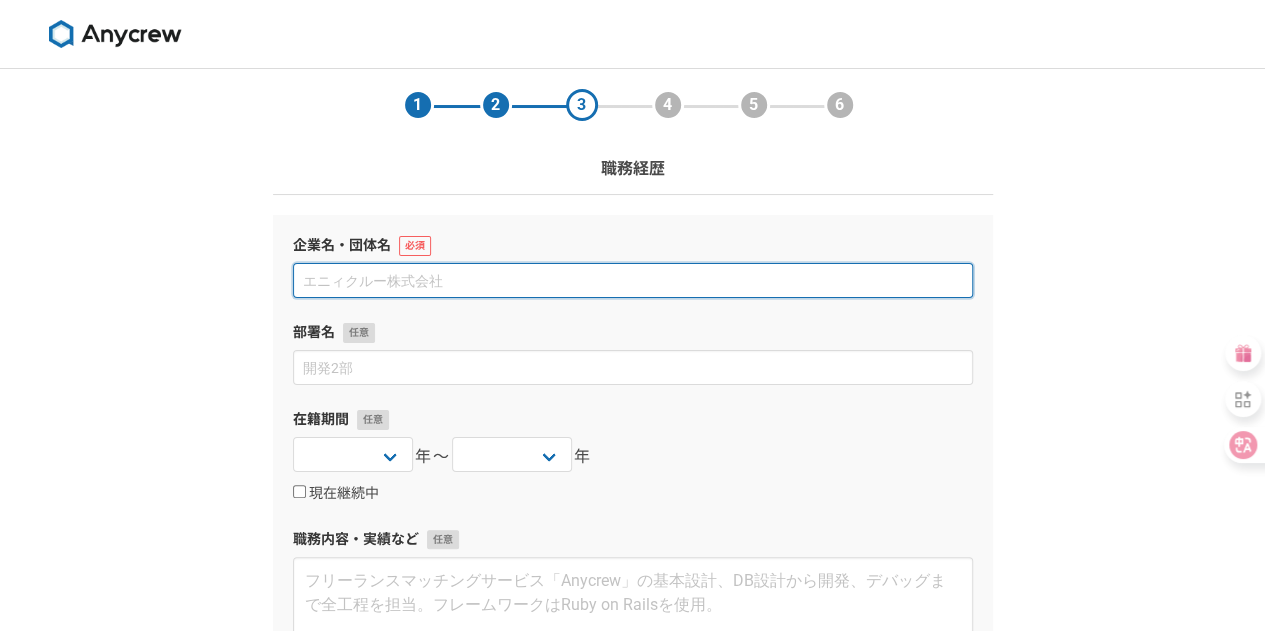 click at bounding box center [633, 280] 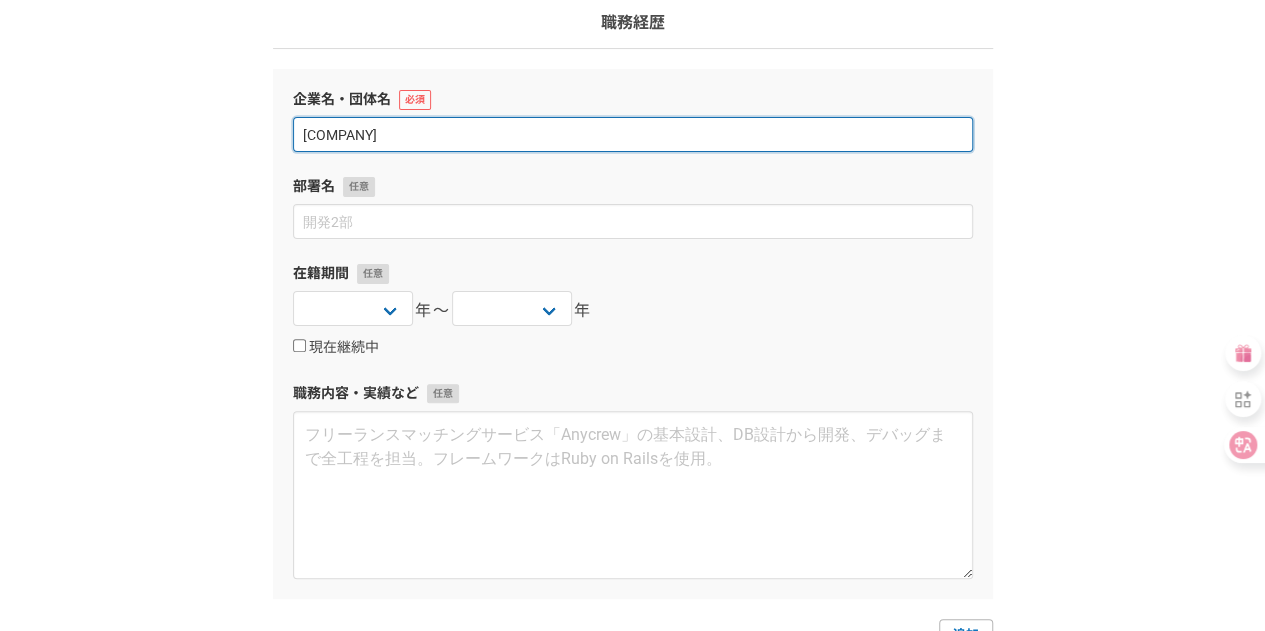 scroll, scrollTop: 174, scrollLeft: 0, axis: vertical 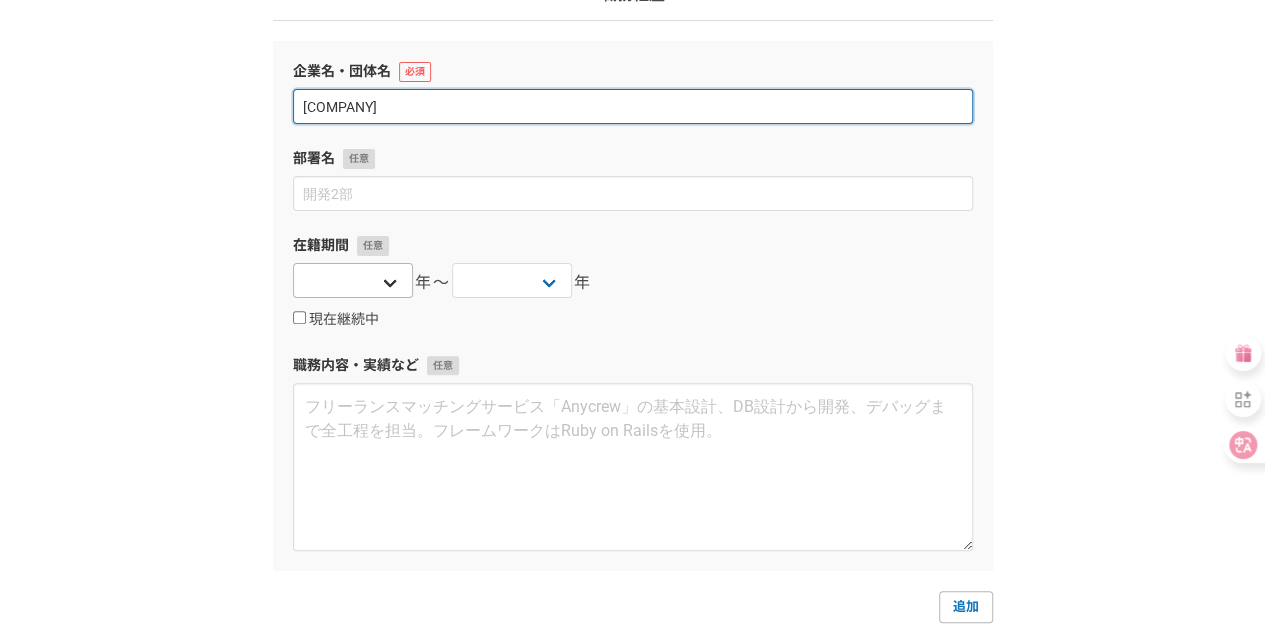type on "株式会社Warranty technology" 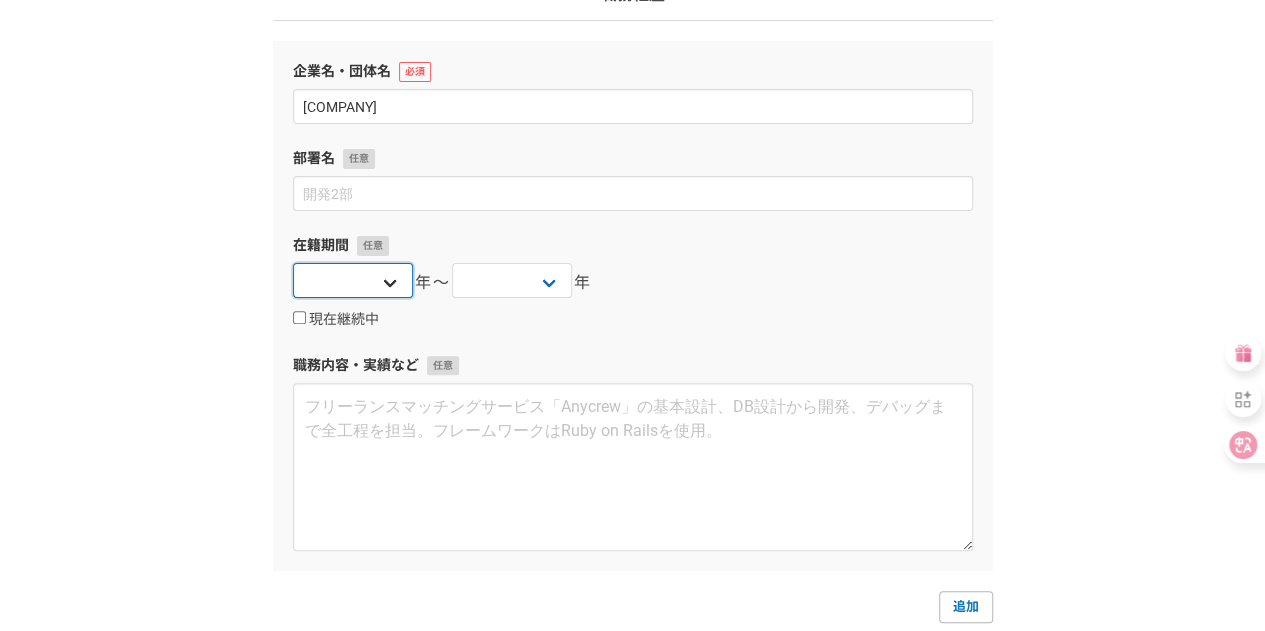 click on "2025 2024 2023 2022 2021 2020 2019 2018 2017 2016 2015 2014 2013 2012 2011 2010 2009 2008 2007 2006 2005 2004 2003 2002 2001 2000 1999 1998 1997 1996 1995 1994 1993 1992 1991 1990 1989 1988 1987 1986 1985 1984 1983 1982 1981 1980 1979 1978 1977 1976" at bounding box center [353, 280] 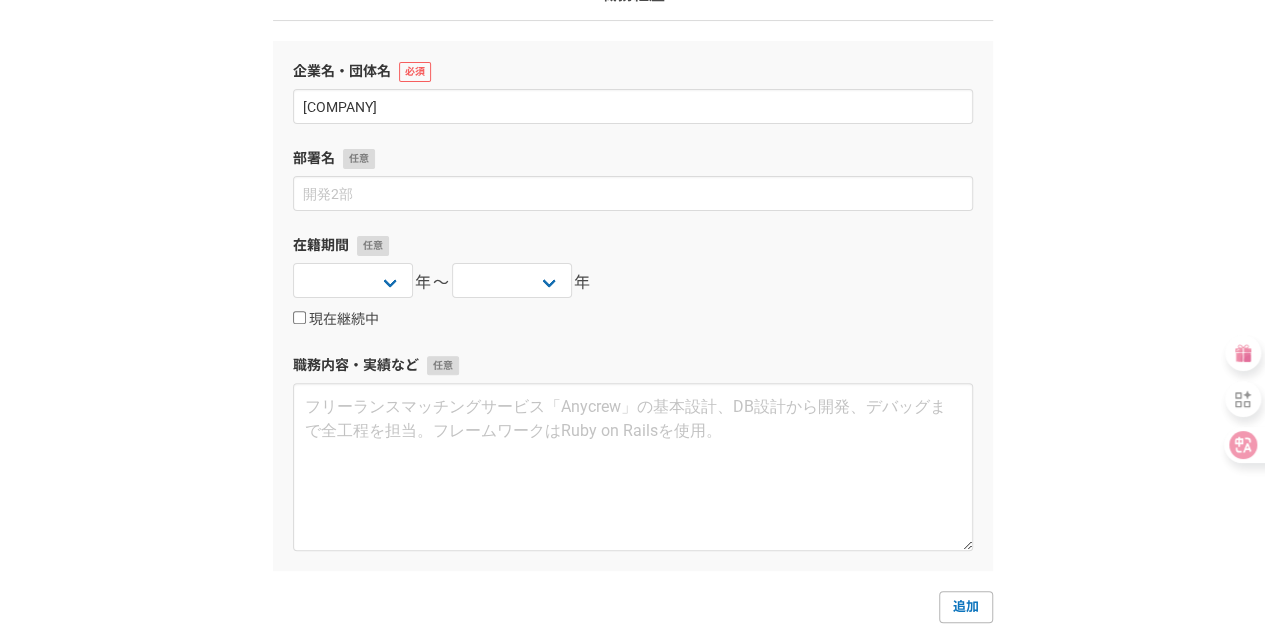 click on "在籍期間" at bounding box center [633, 245] 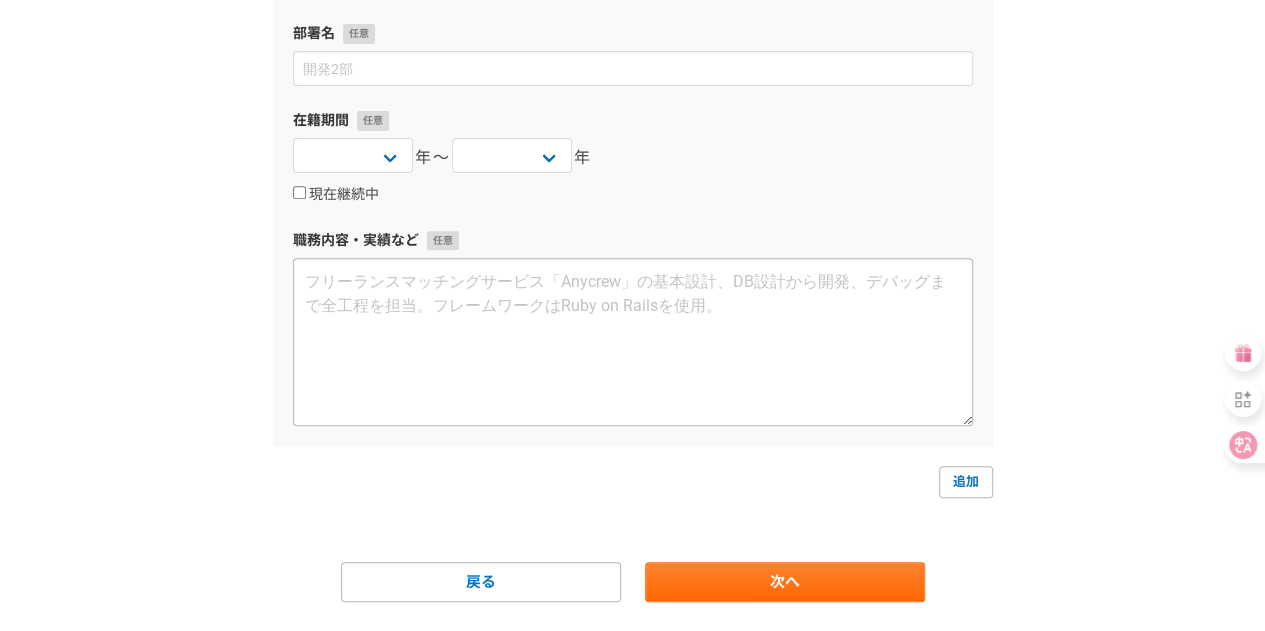 scroll, scrollTop: 348, scrollLeft: 0, axis: vertical 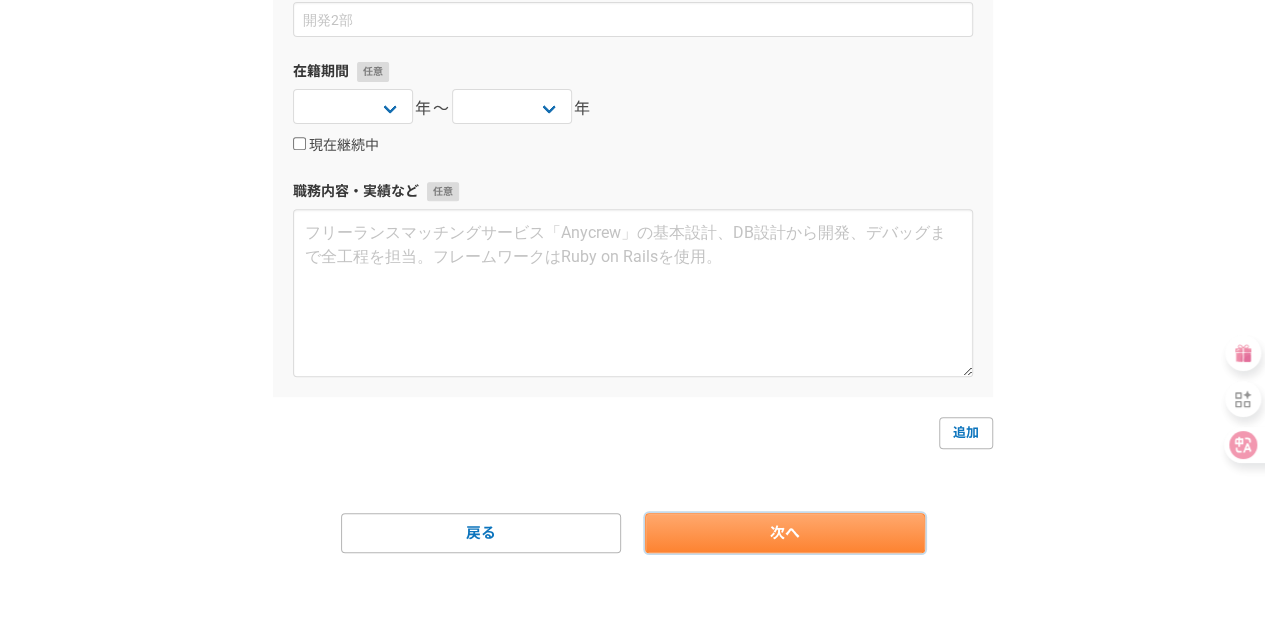 click on "次へ" at bounding box center (785, 533) 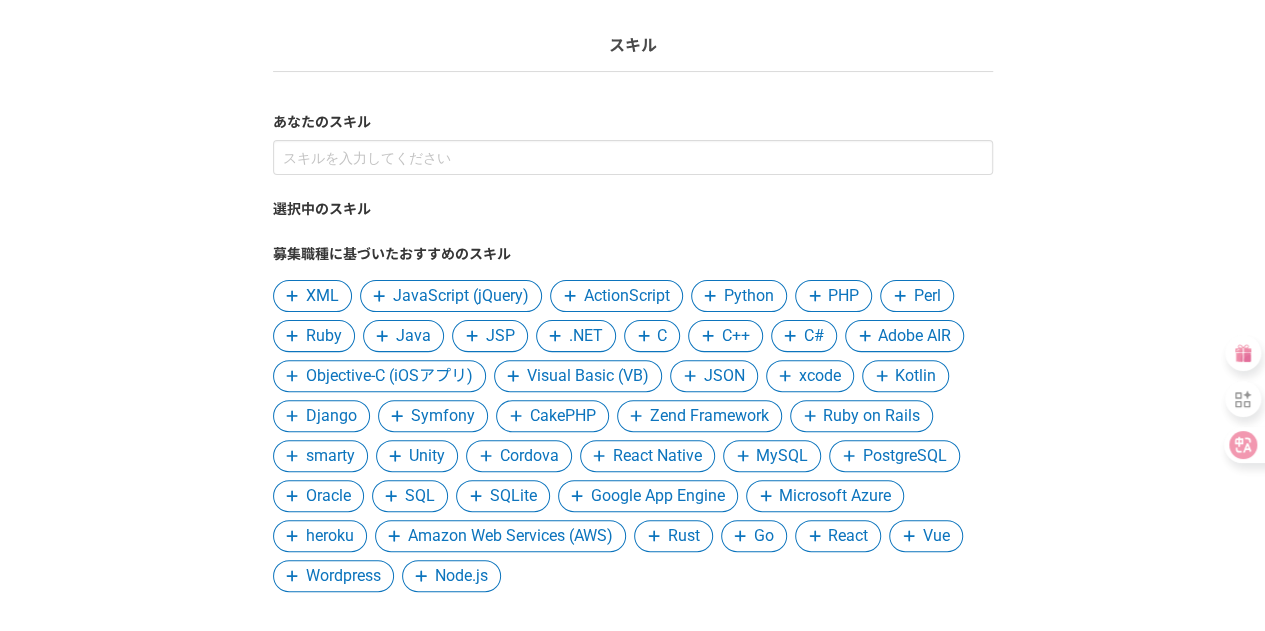 scroll, scrollTop: 113, scrollLeft: 0, axis: vertical 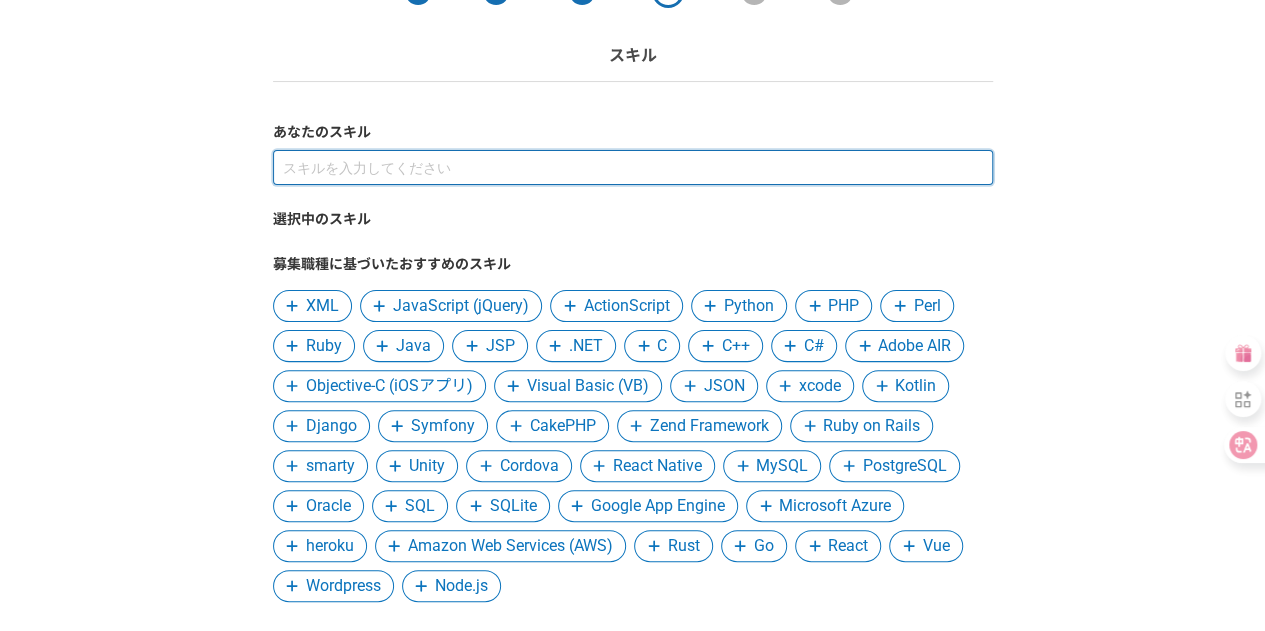 click at bounding box center (633, 167) 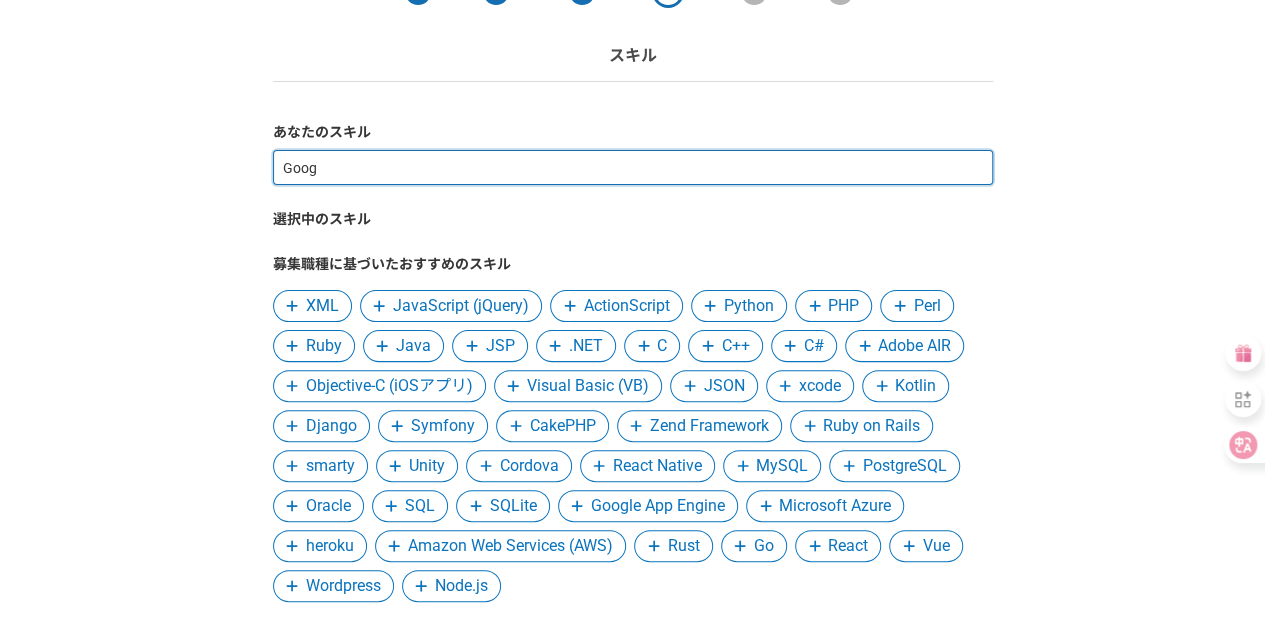 type on "Google Apps Script" 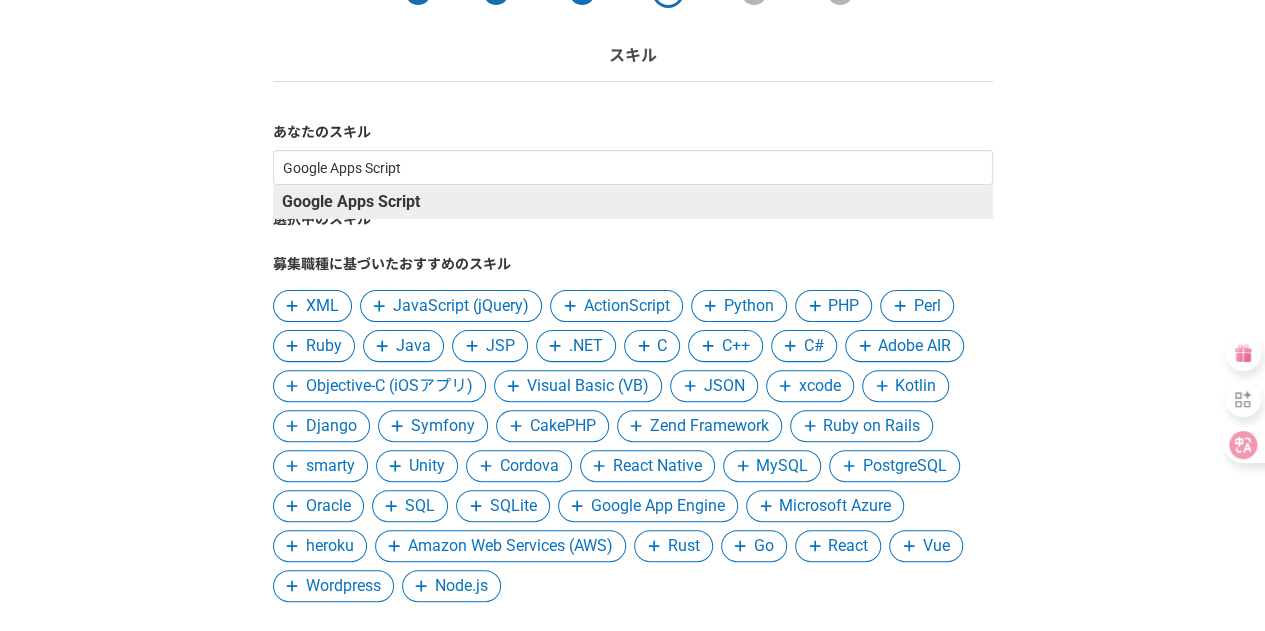 type 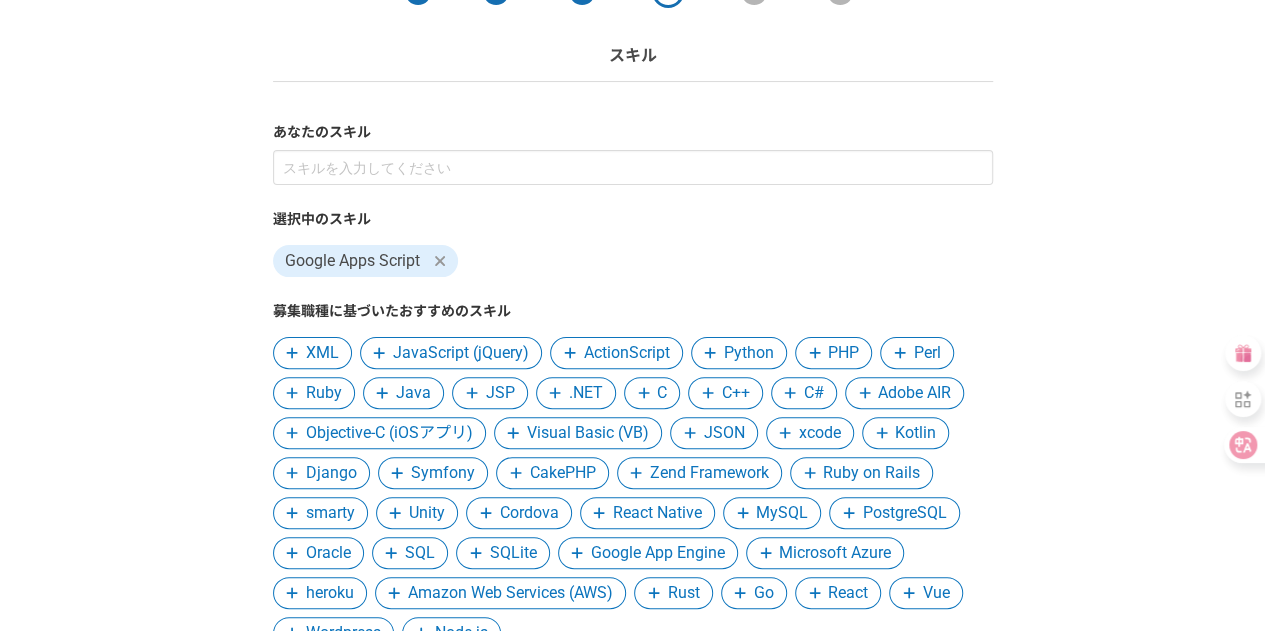 scroll, scrollTop: 314, scrollLeft: 0, axis: vertical 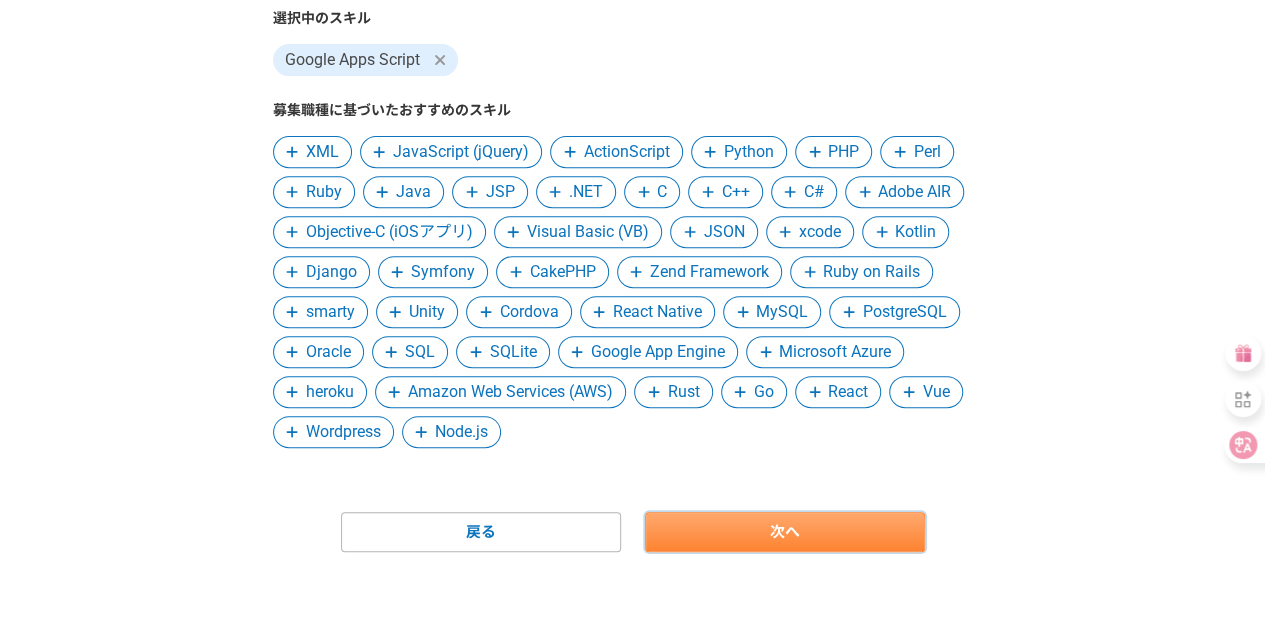 click on "次へ" at bounding box center (785, 532) 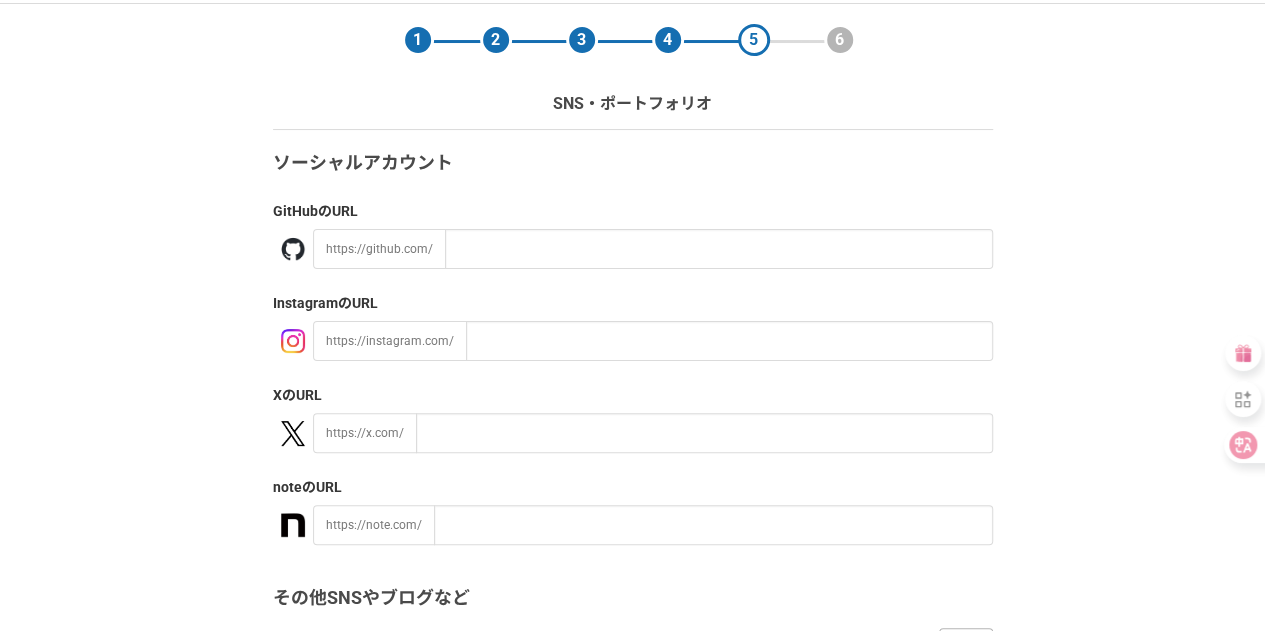 scroll, scrollTop: 66, scrollLeft: 0, axis: vertical 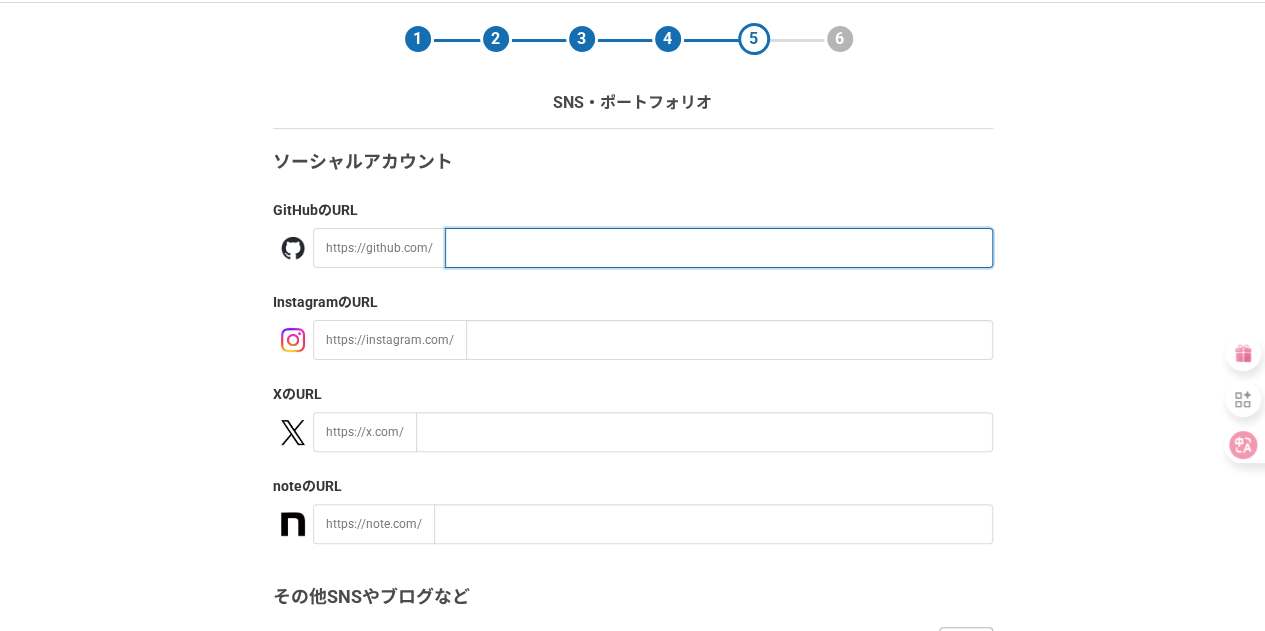 click at bounding box center [719, 248] 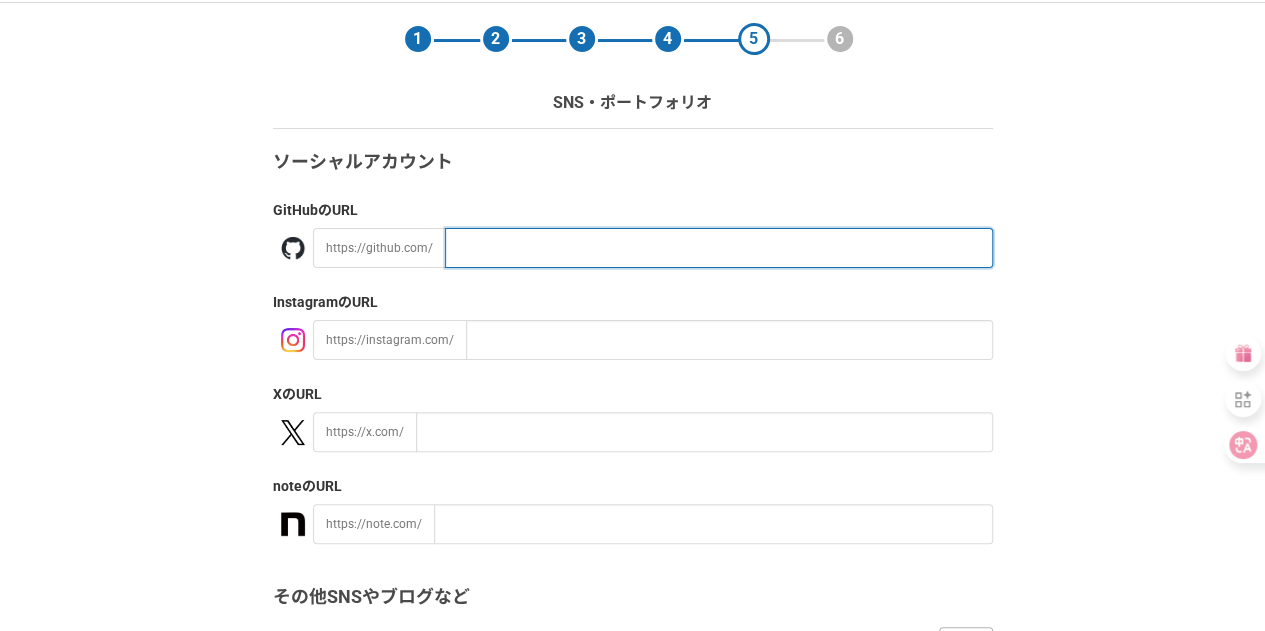paste on "/NAKAMURASHOYA" 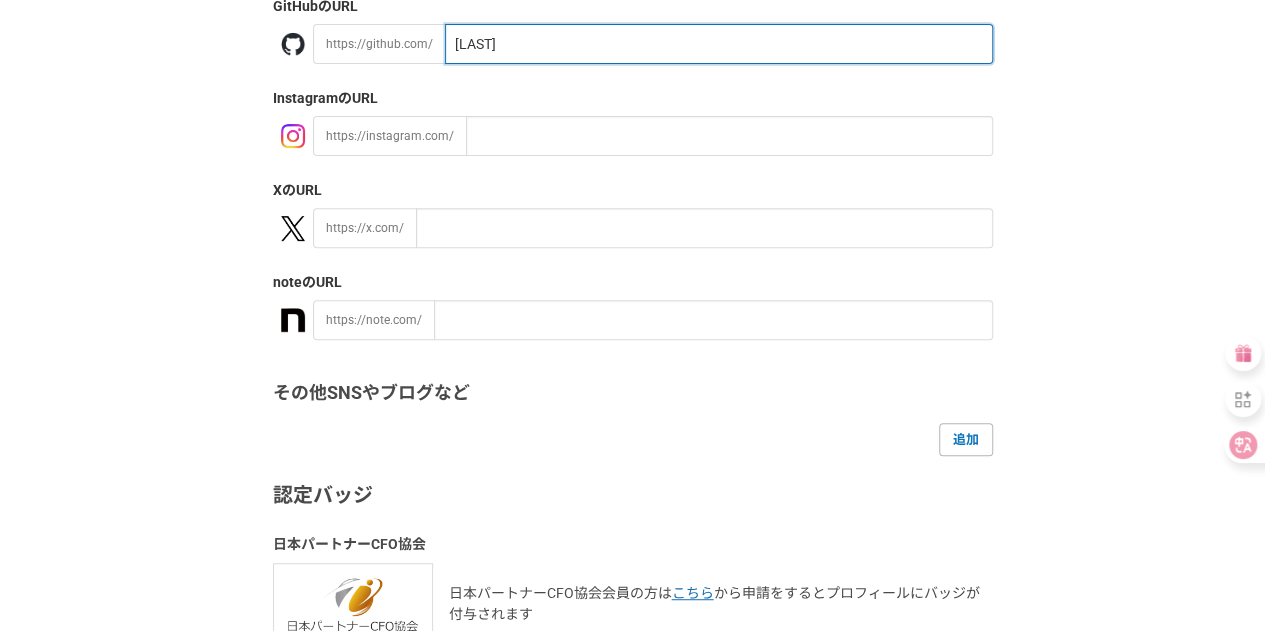 scroll, scrollTop: 467, scrollLeft: 0, axis: vertical 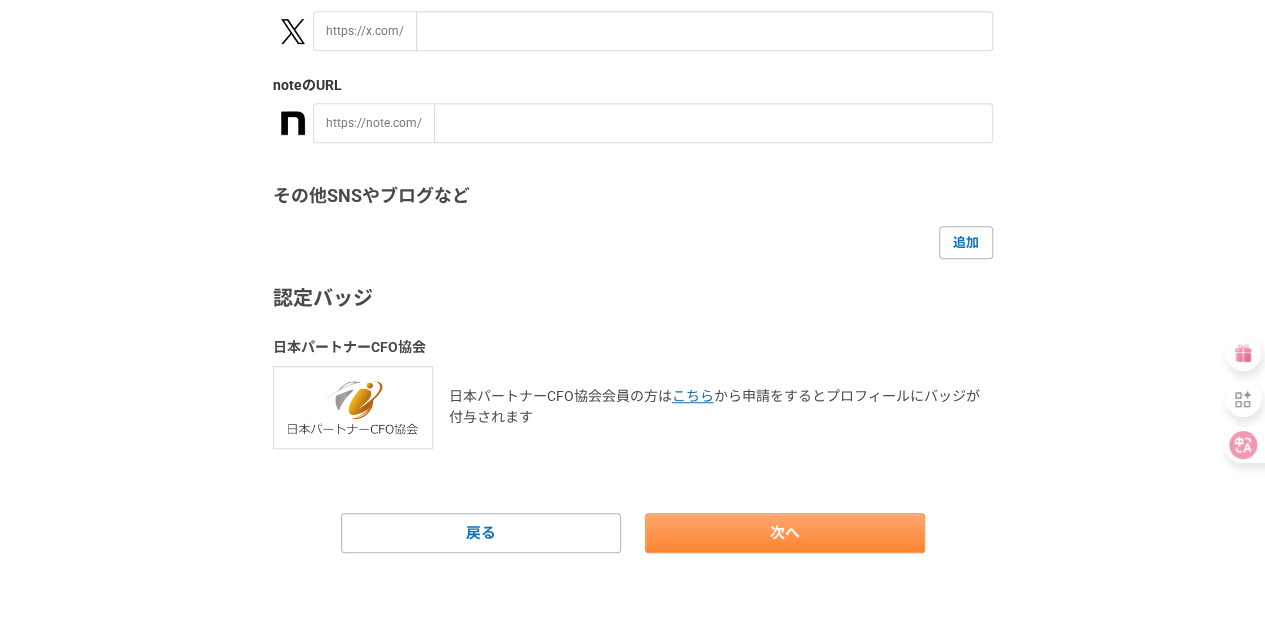 type on "NAKAMURASHOYA" 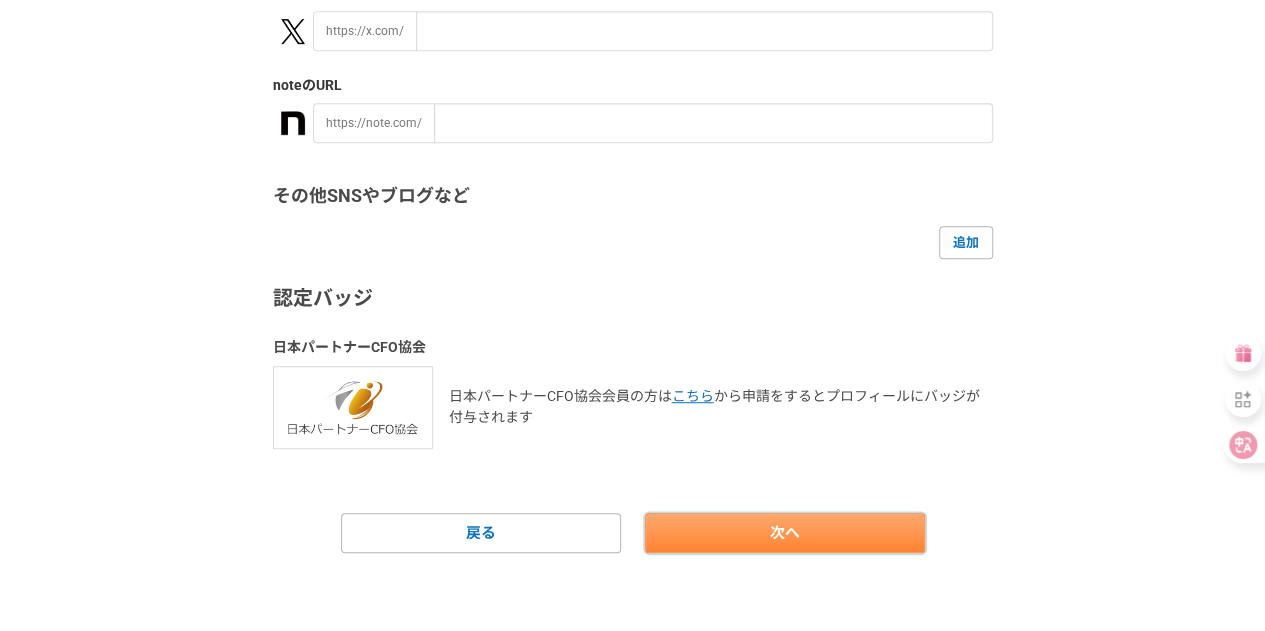 click on "次へ" at bounding box center [785, 533] 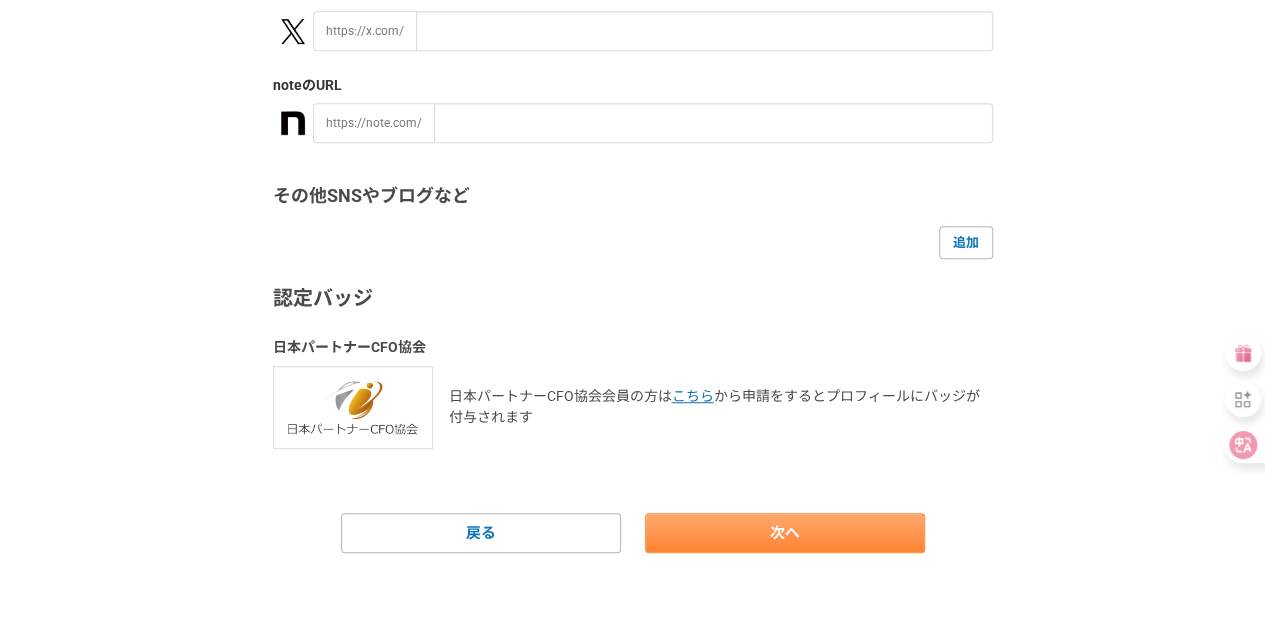 scroll, scrollTop: 0, scrollLeft: 0, axis: both 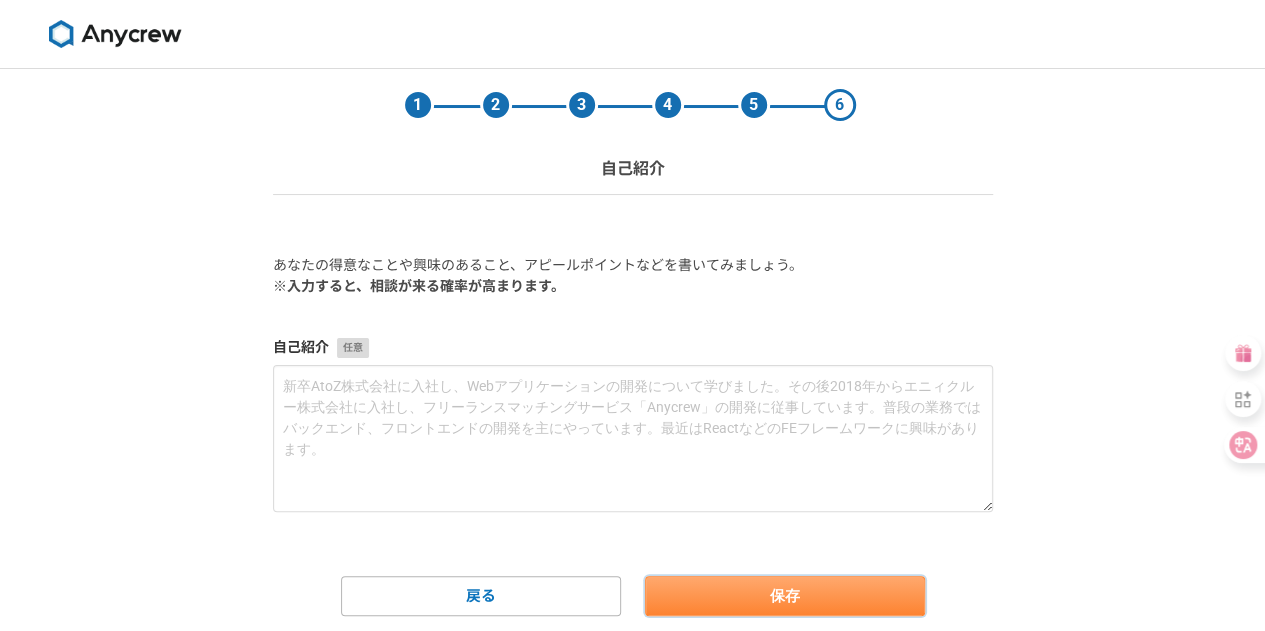 click on "保存" at bounding box center (785, 596) 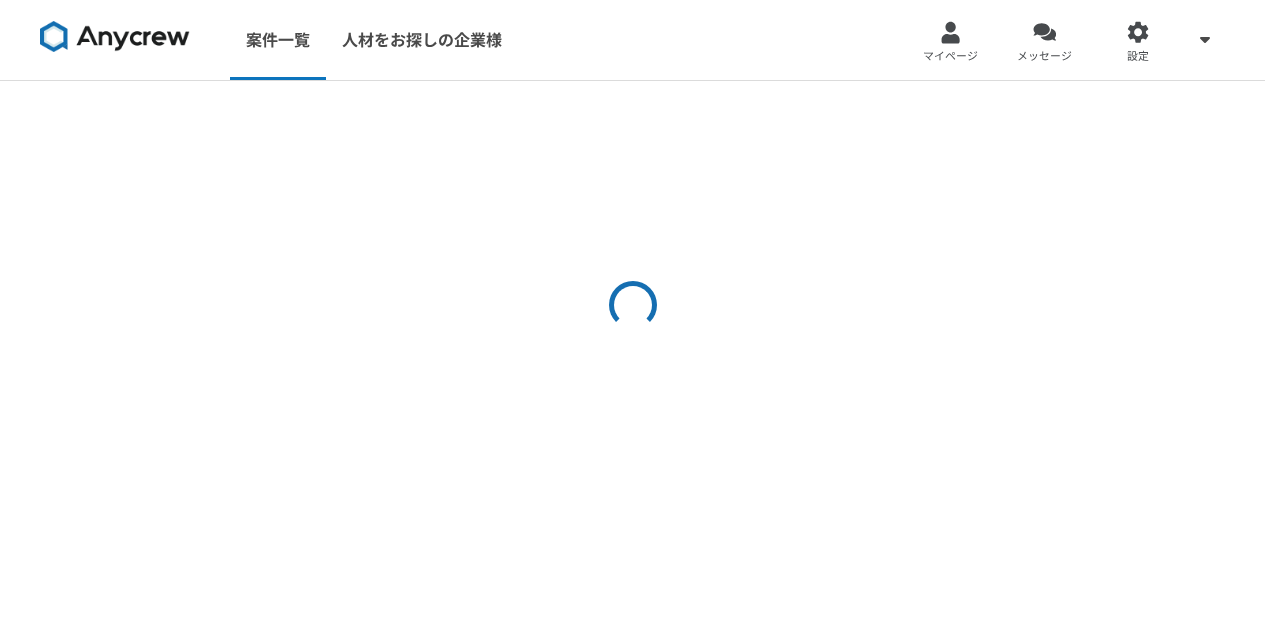scroll, scrollTop: 0, scrollLeft: 0, axis: both 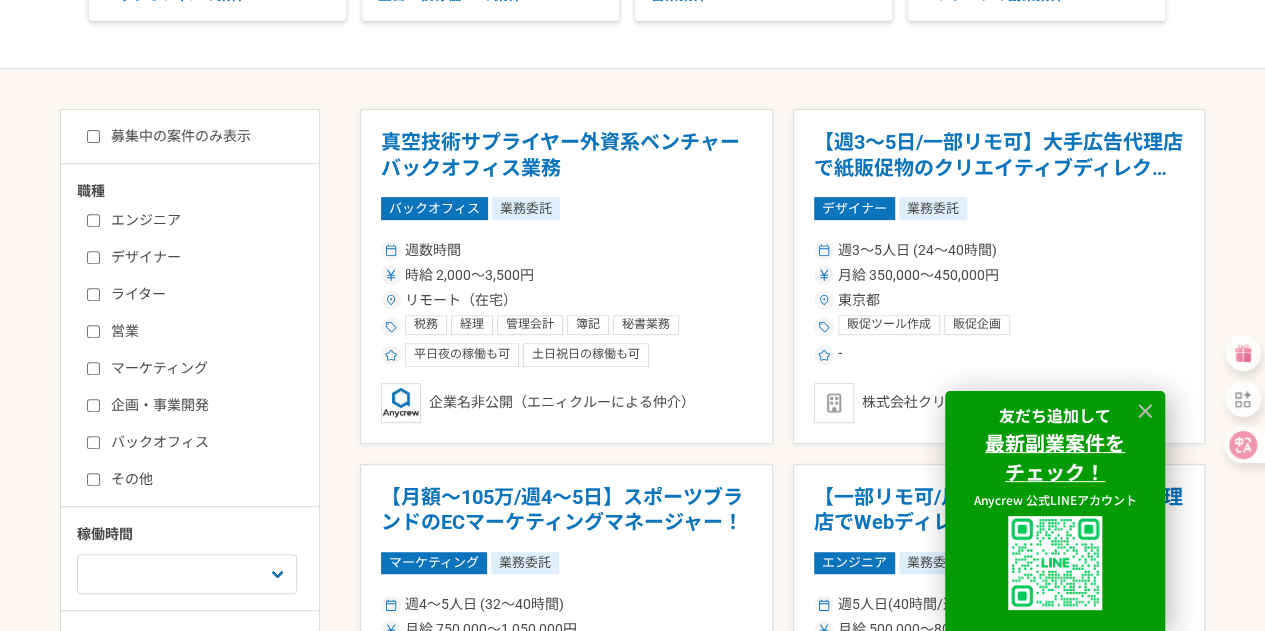 click on "エンジニア" at bounding box center [93, 220] 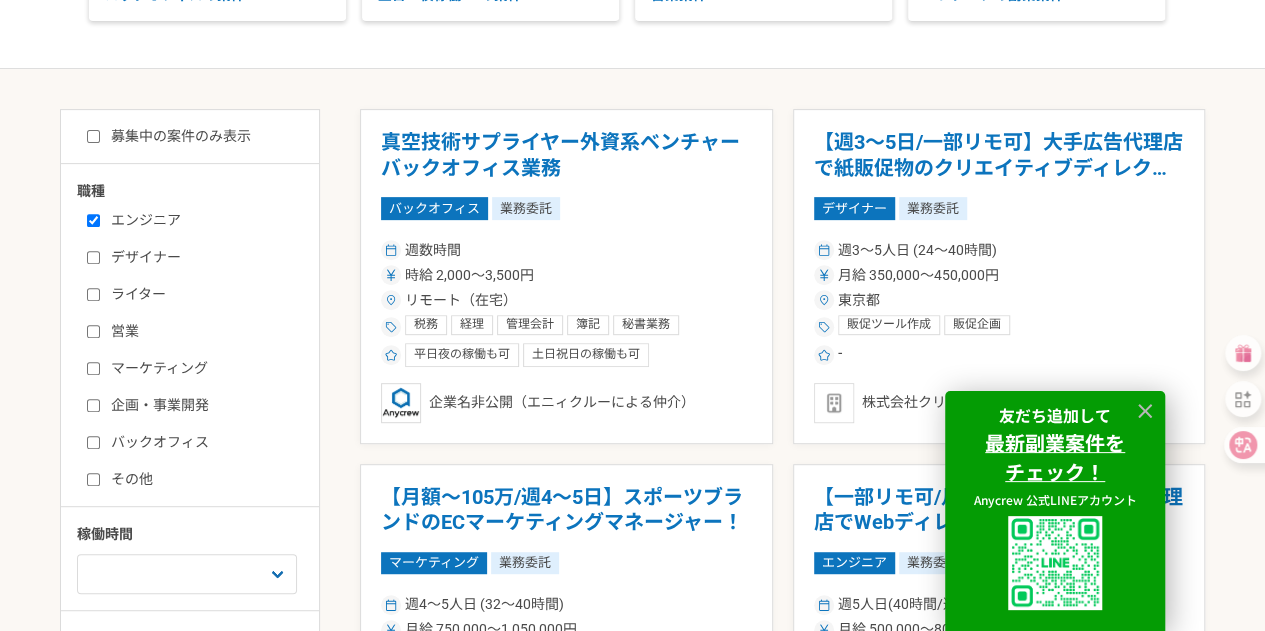 checkbox on "true" 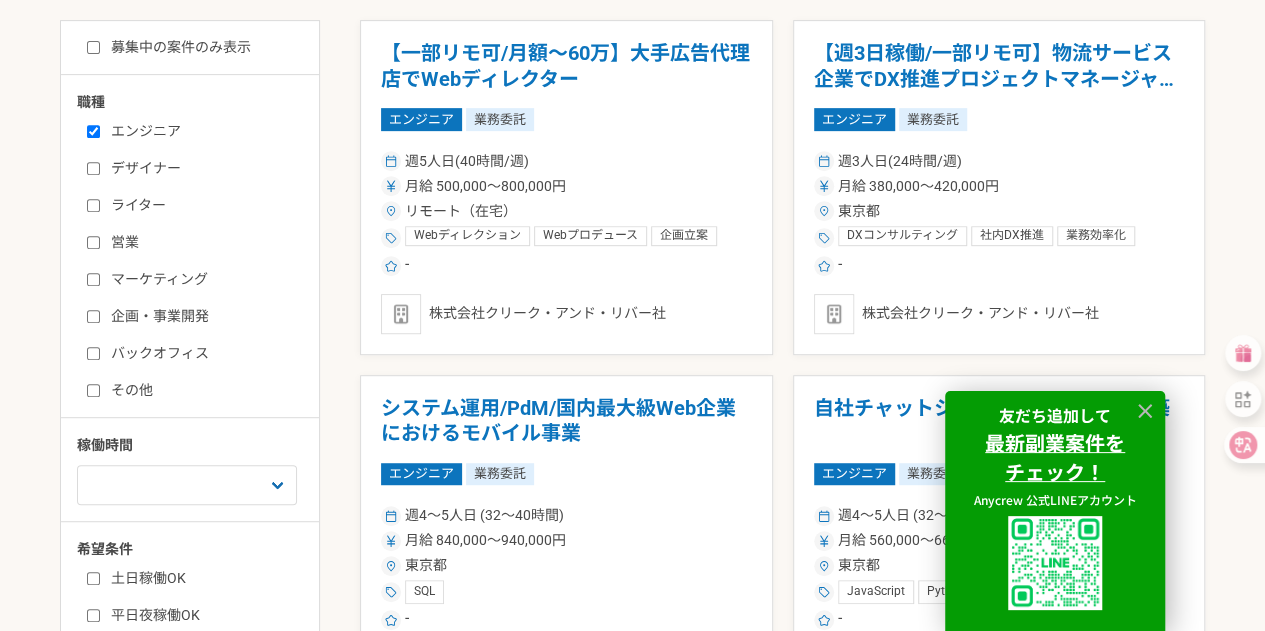 scroll, scrollTop: 389, scrollLeft: 0, axis: vertical 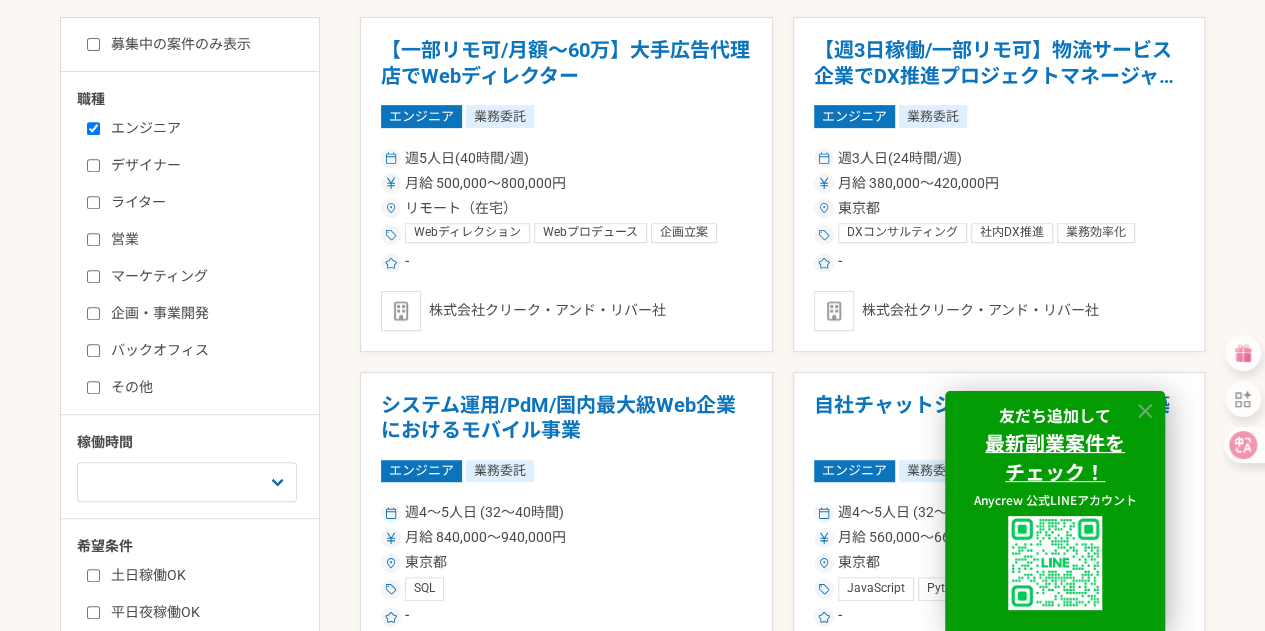click 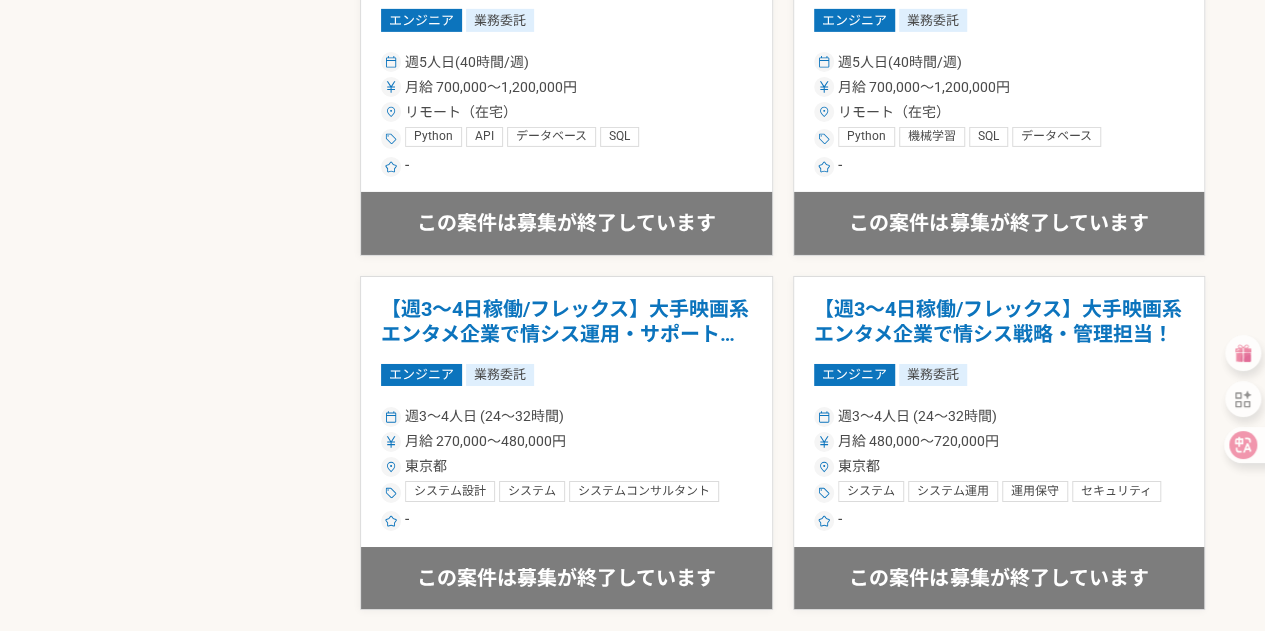scroll, scrollTop: 3626, scrollLeft: 0, axis: vertical 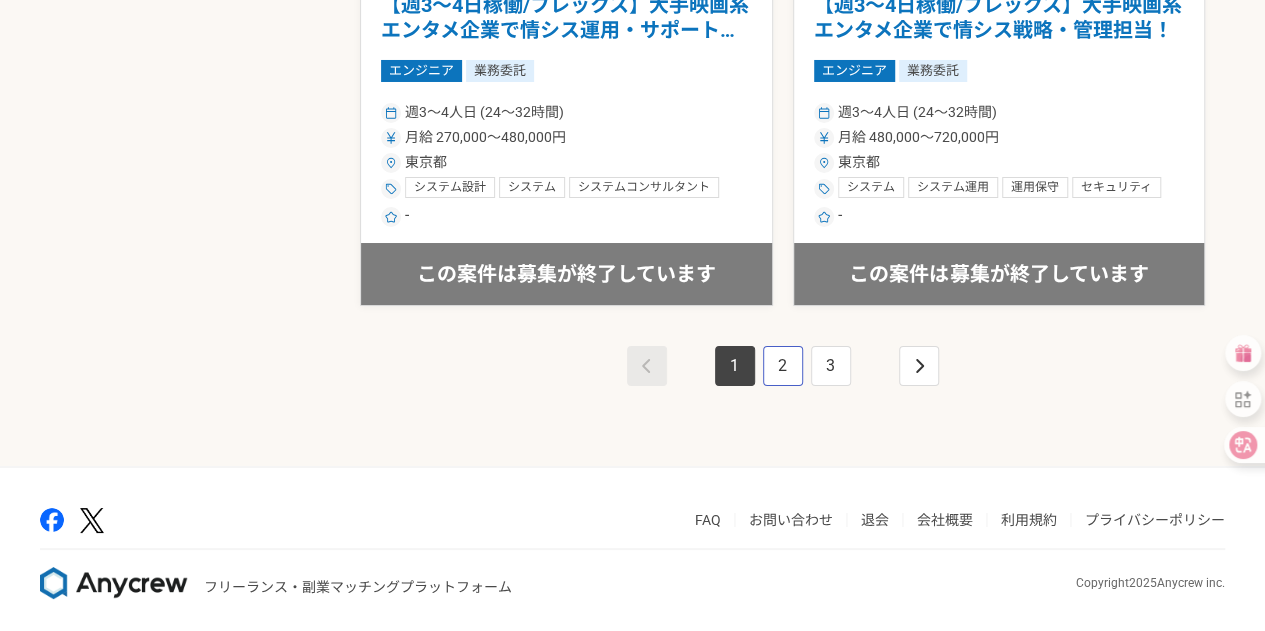 click on "2" at bounding box center [783, 366] 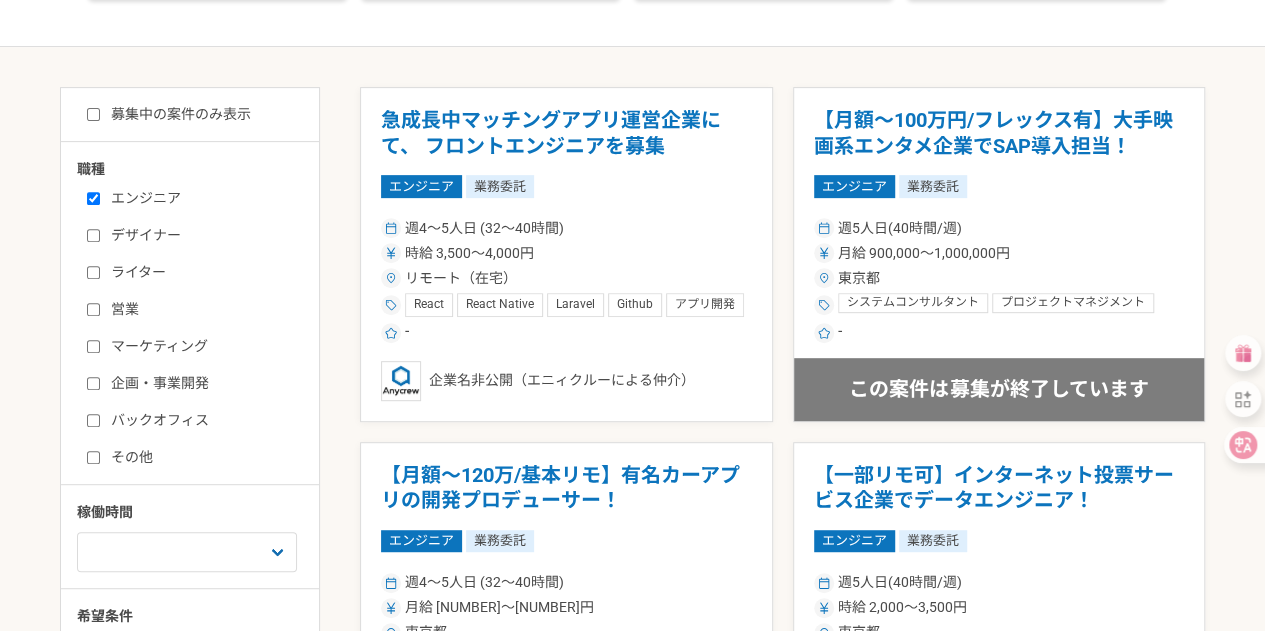 scroll, scrollTop: 318, scrollLeft: 0, axis: vertical 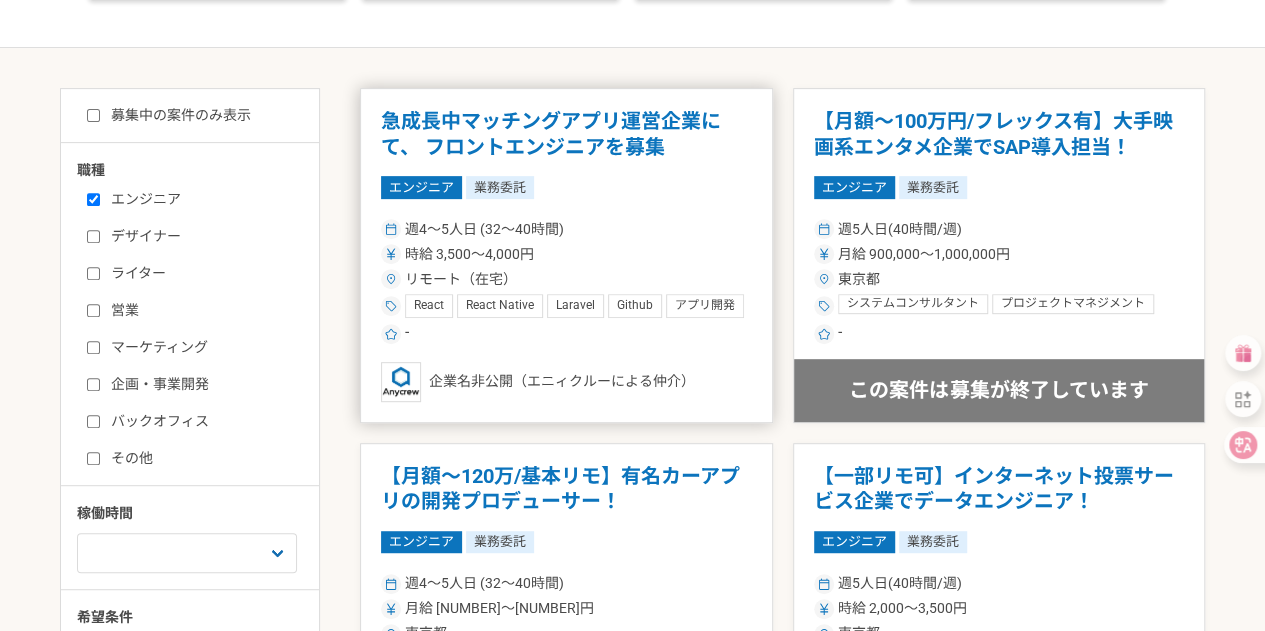 click on "急成長中マッチングアプリ運営企業にて、 フロントエンジニアを募集 エンジニア 業務委託 週4〜5人日 ([NUMBER]〜[NUMBER]時間) 時給 [NUMBER]〜[NUMBER]円 リモート（在宅） React React Native Laravel Github アプリ開発 - 企業名非公開（エニィクルーによる仲介）" at bounding box center (566, 255) 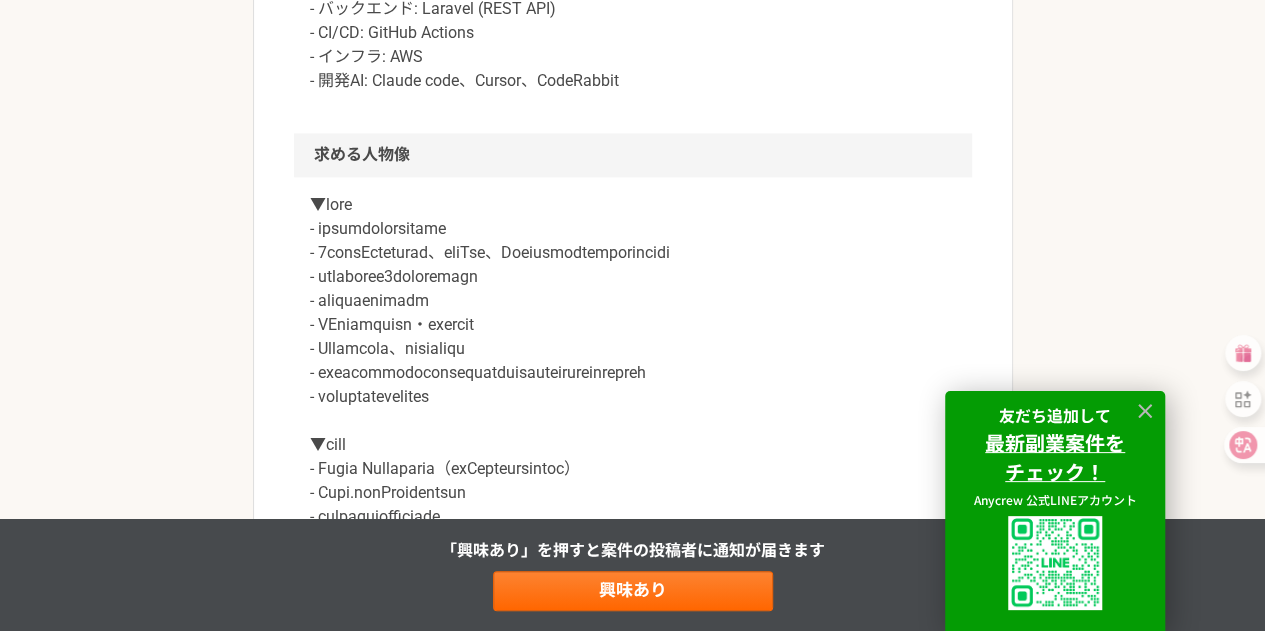 scroll, scrollTop: 1274, scrollLeft: 0, axis: vertical 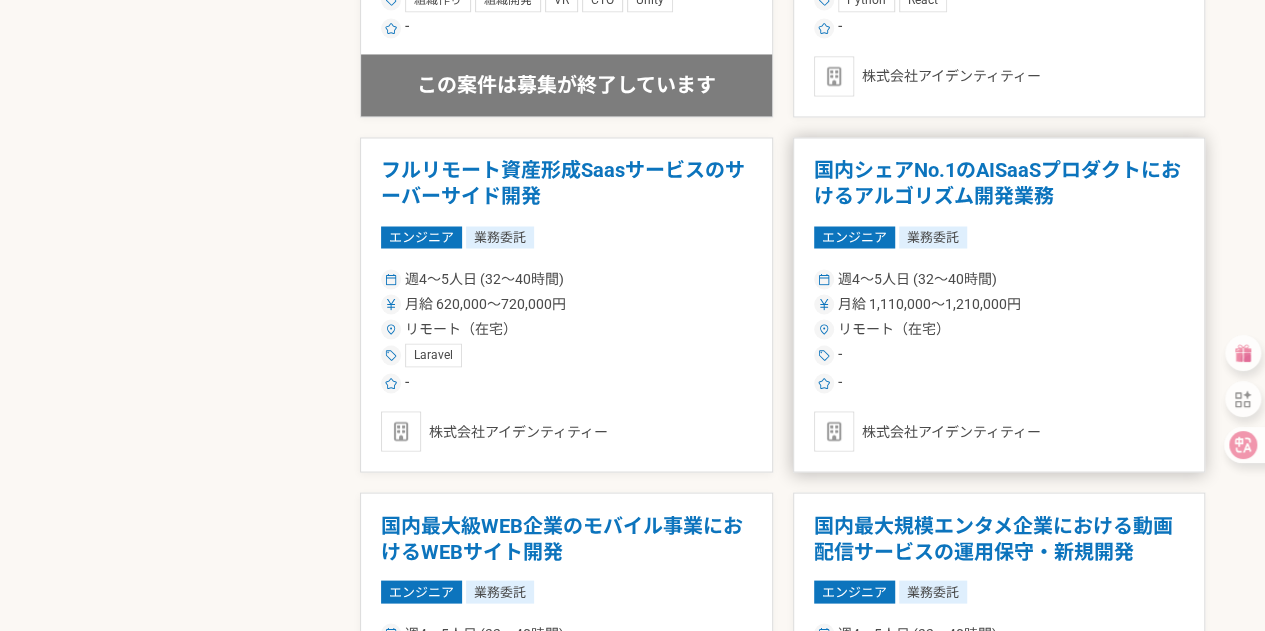 click on "国内シェアNo.1のAISaaSプロダクトにおけるアルゴリズム開発業務 エンジニア 業務委託 週4〜5人日 (32〜40時間) 月給 1,110,000〜1,210,000円 リモート（在宅） - - 株式会社アイデンティティー" at bounding box center (999, 304) 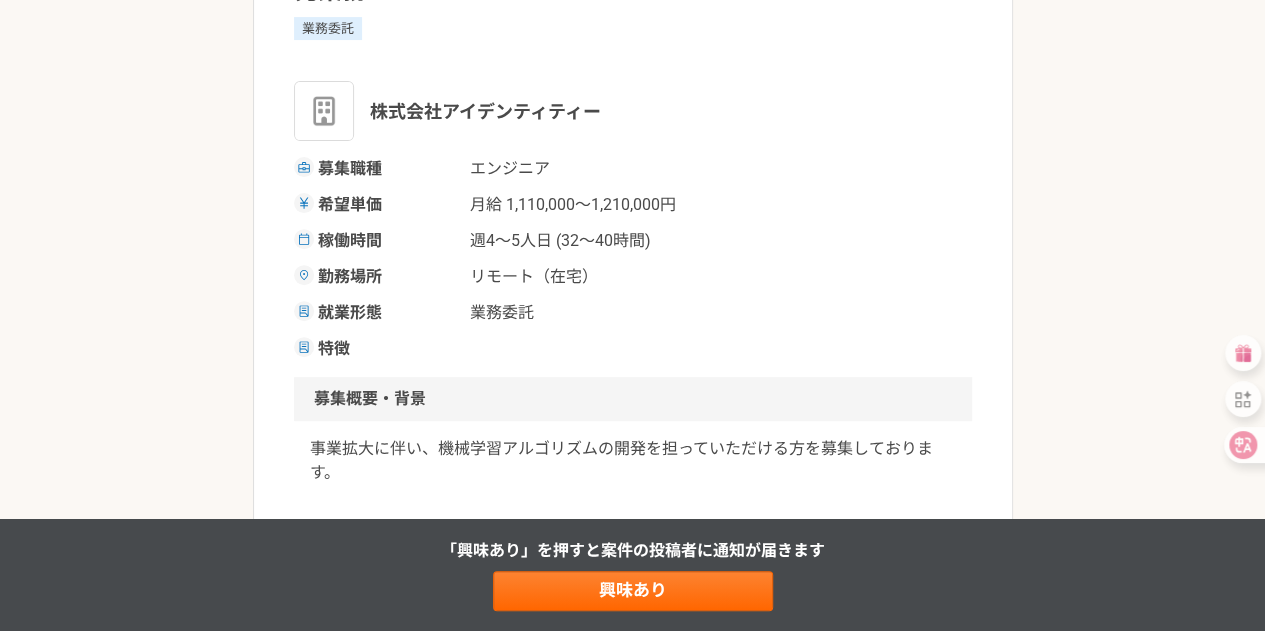 scroll, scrollTop: 254, scrollLeft: 0, axis: vertical 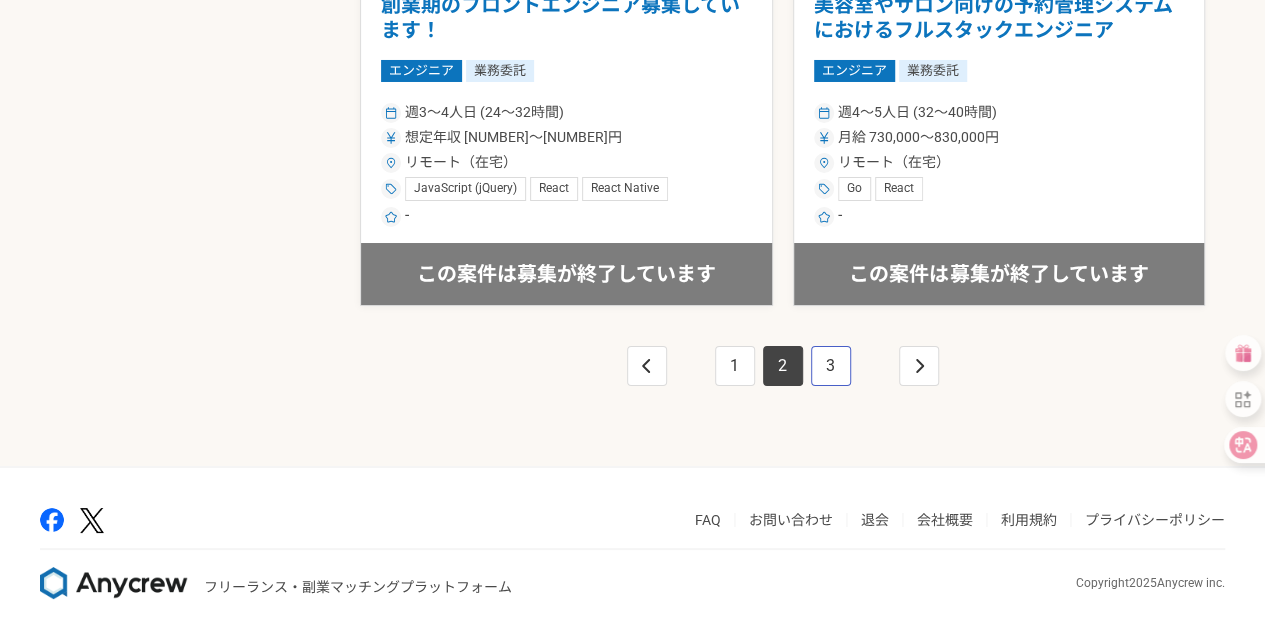 click on "3" at bounding box center (831, 366) 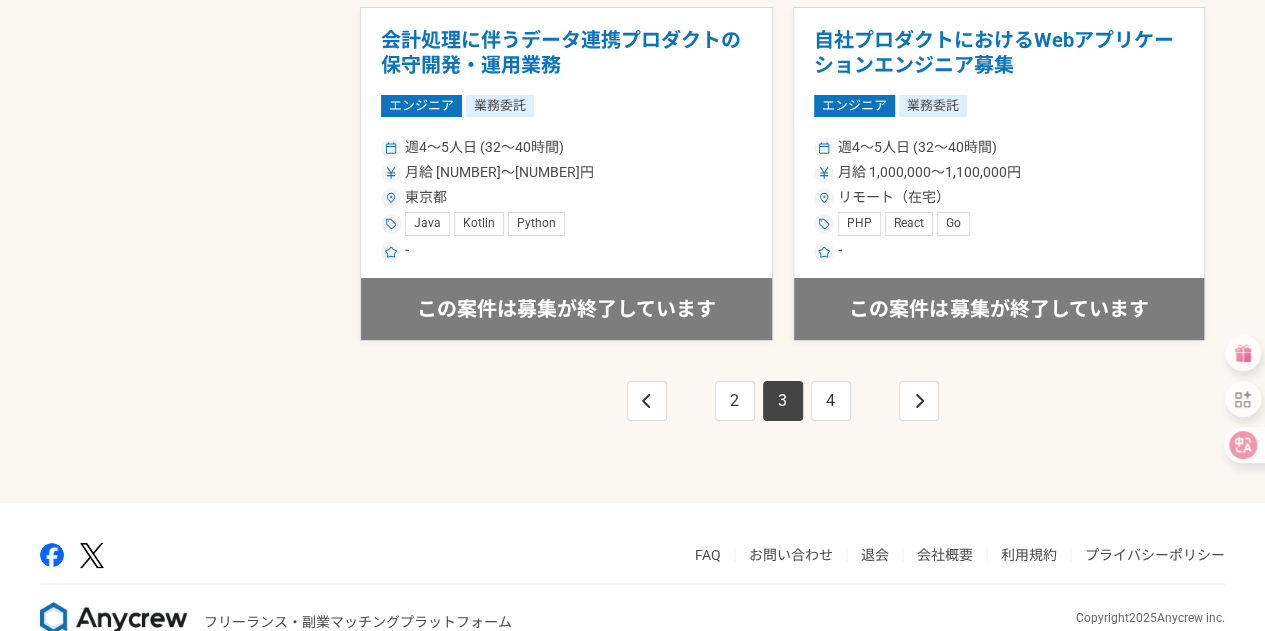 scroll, scrollTop: 3626, scrollLeft: 0, axis: vertical 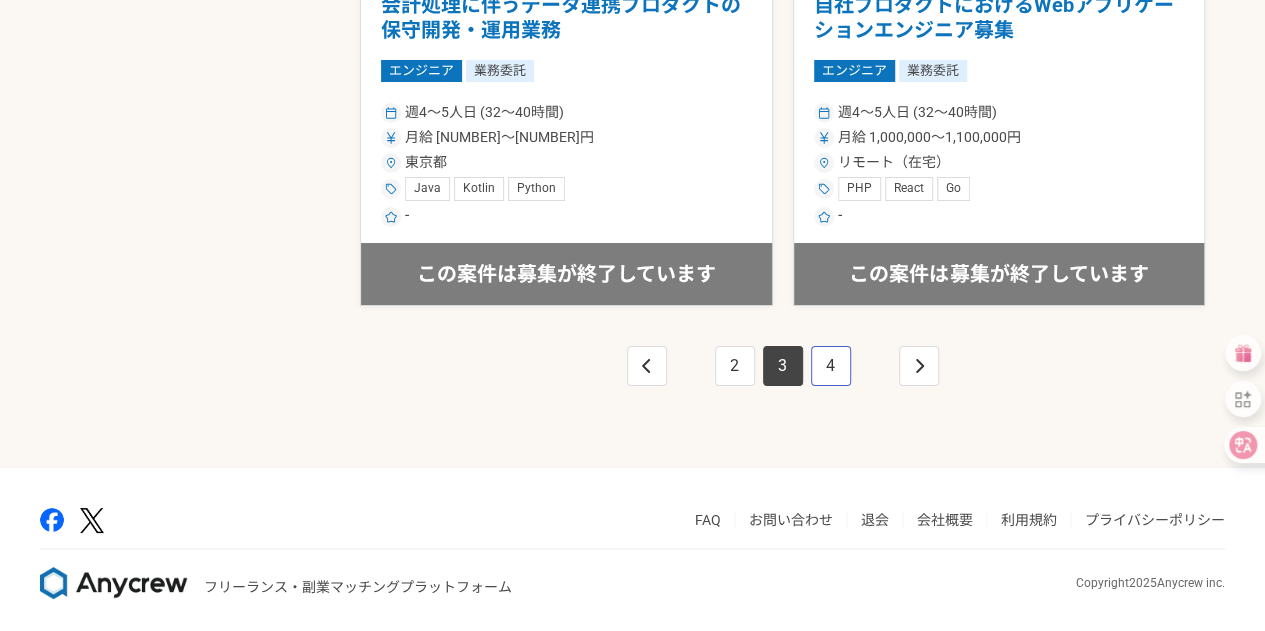 click on "4" at bounding box center (831, 366) 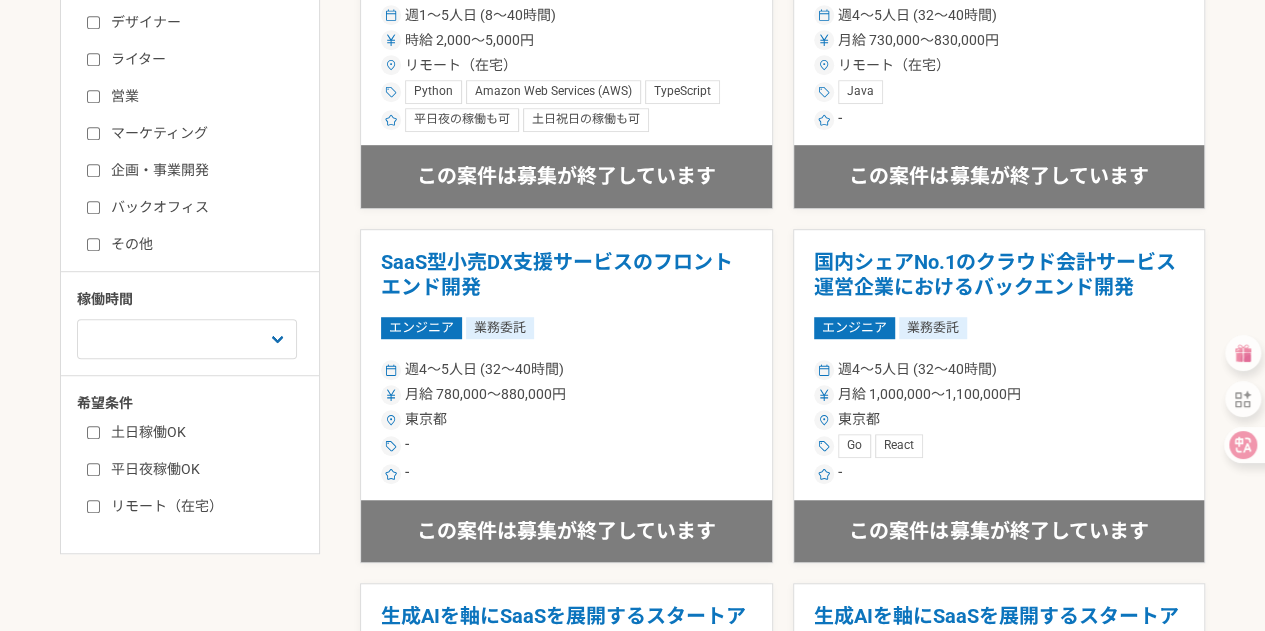 scroll, scrollTop: 533, scrollLeft: 0, axis: vertical 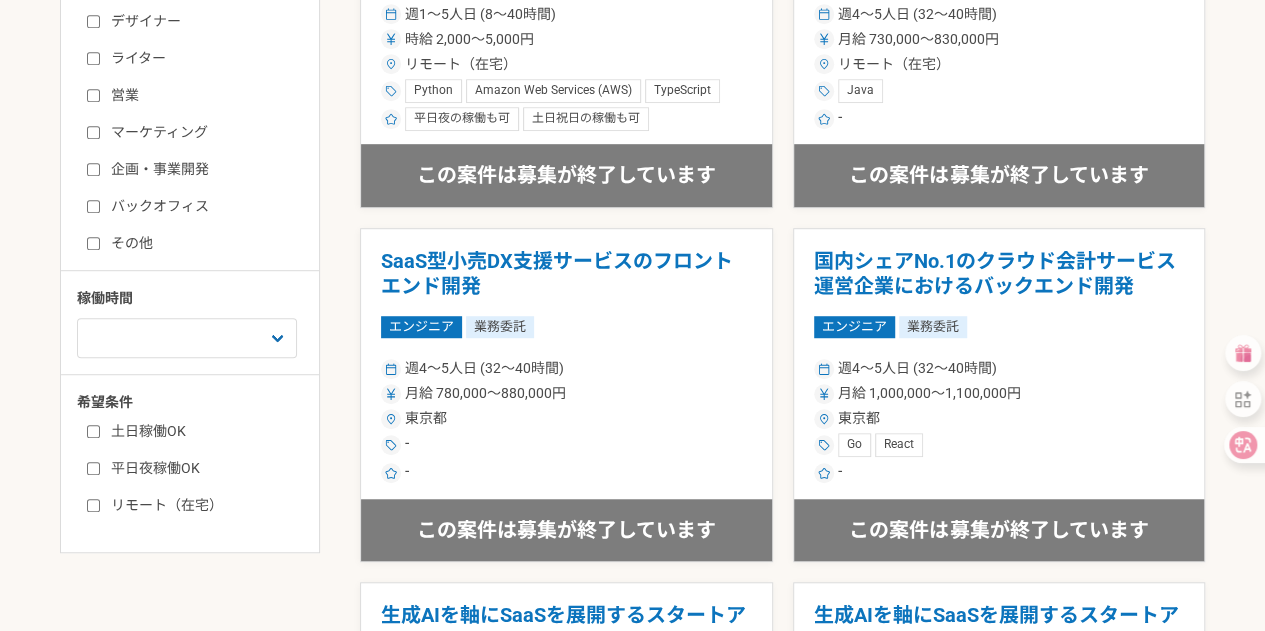 click on "平日夜稼働OK" at bounding box center (202, 468) 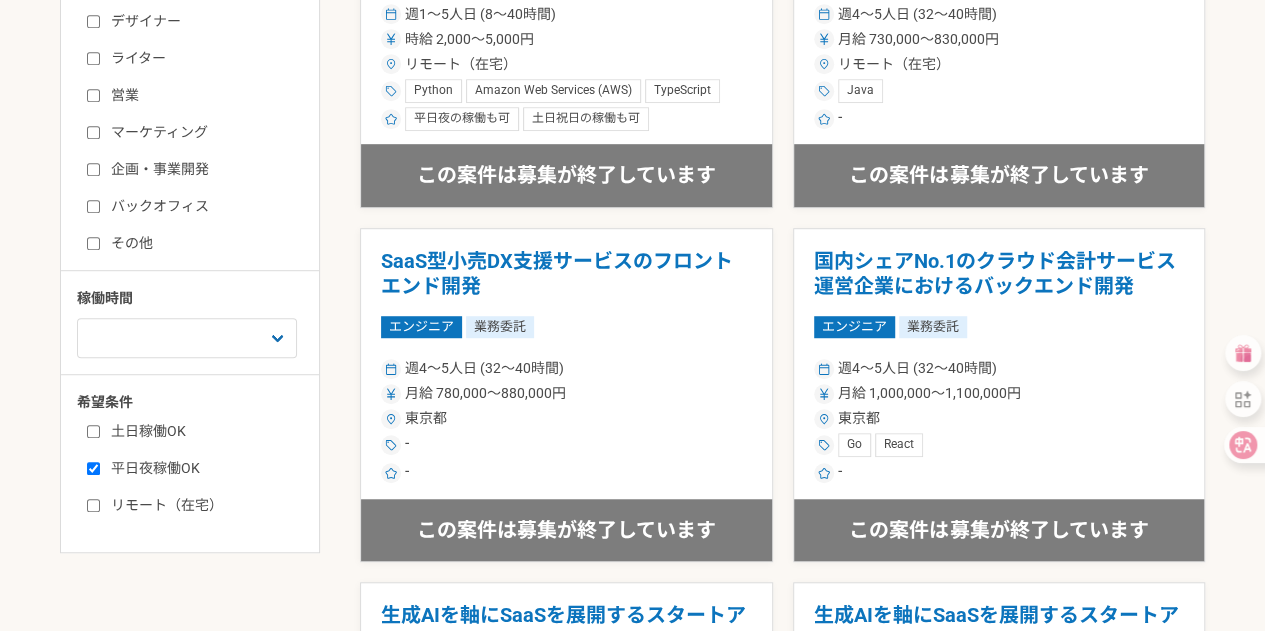 checkbox on "true" 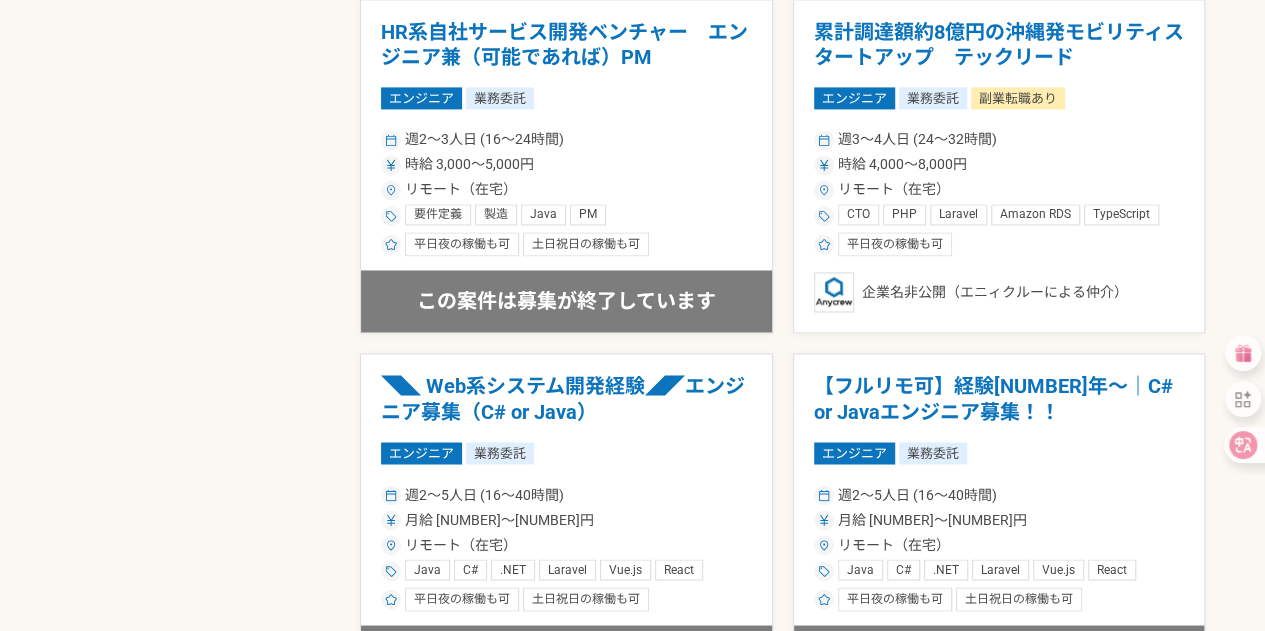 scroll, scrollTop: 1472, scrollLeft: 0, axis: vertical 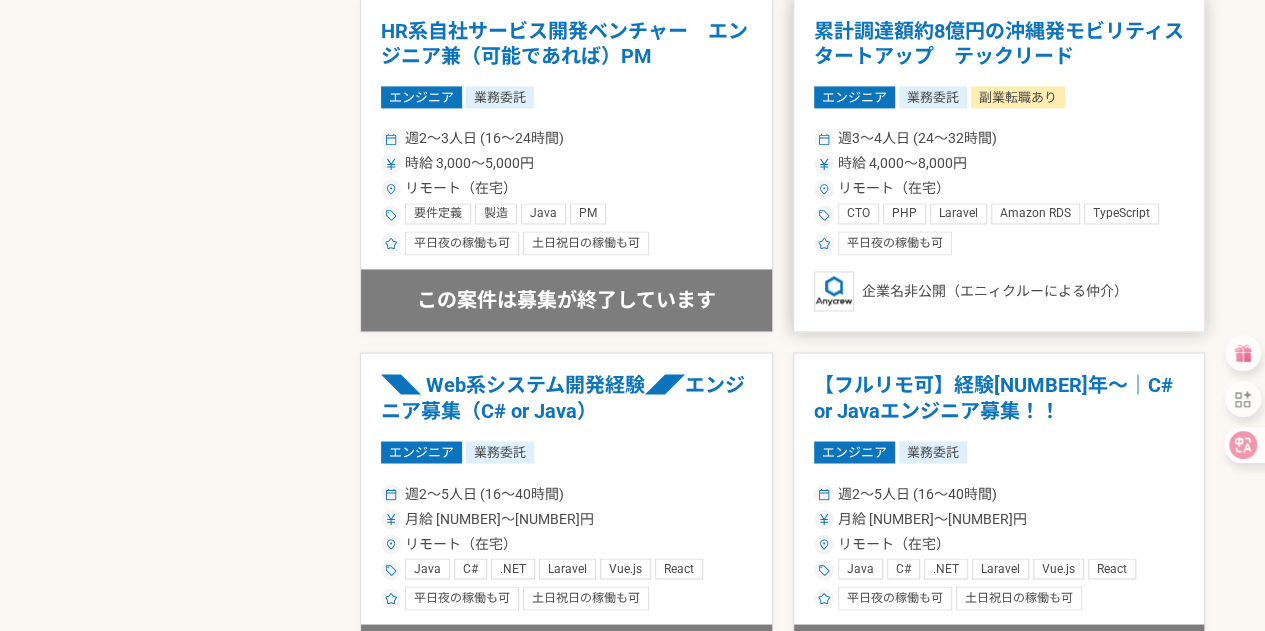 click on "週3〜4人日 (24〜32時間)" at bounding box center [999, 138] 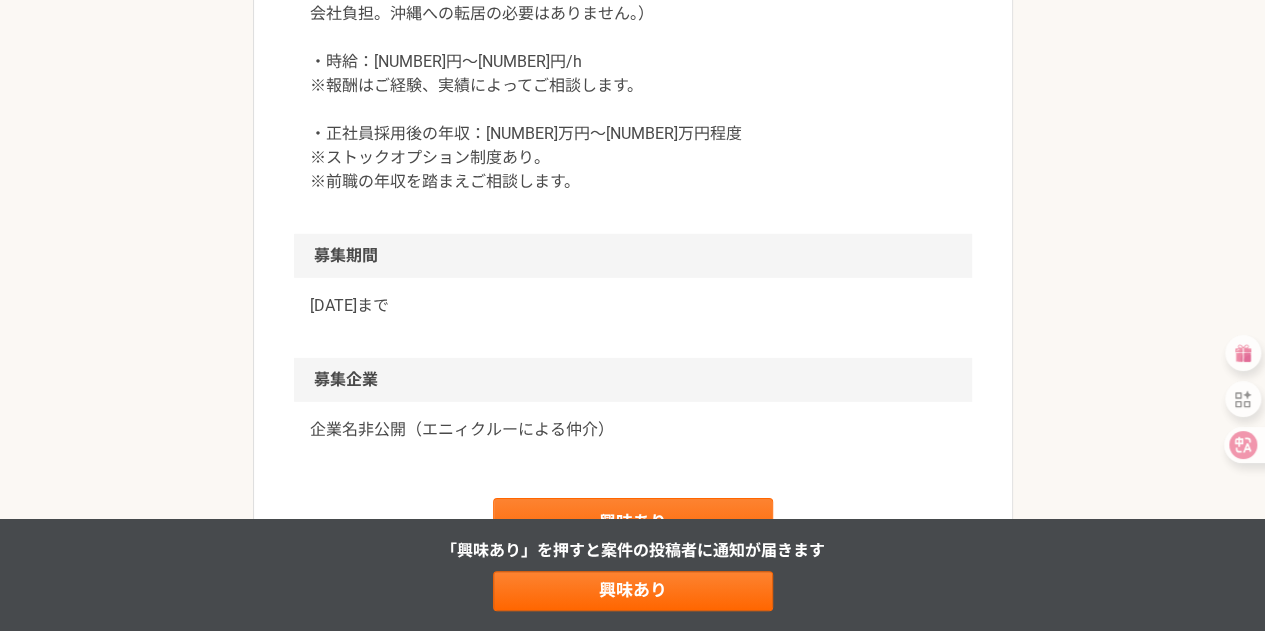 scroll, scrollTop: 2870, scrollLeft: 0, axis: vertical 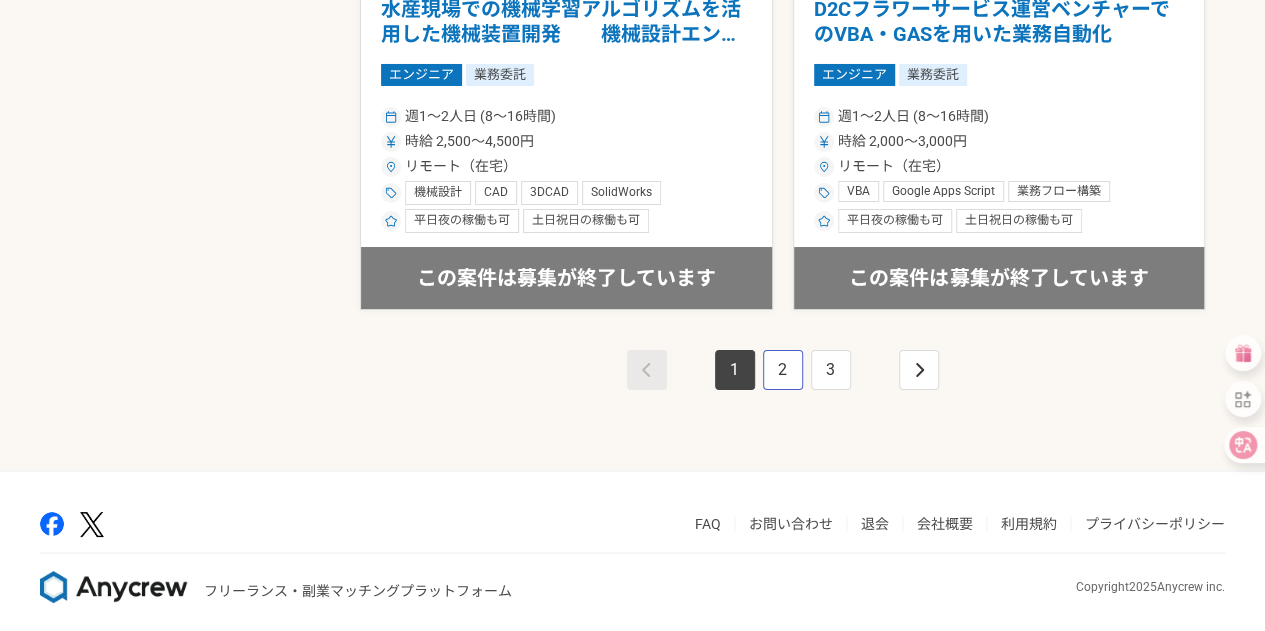click on "2" at bounding box center [783, 370] 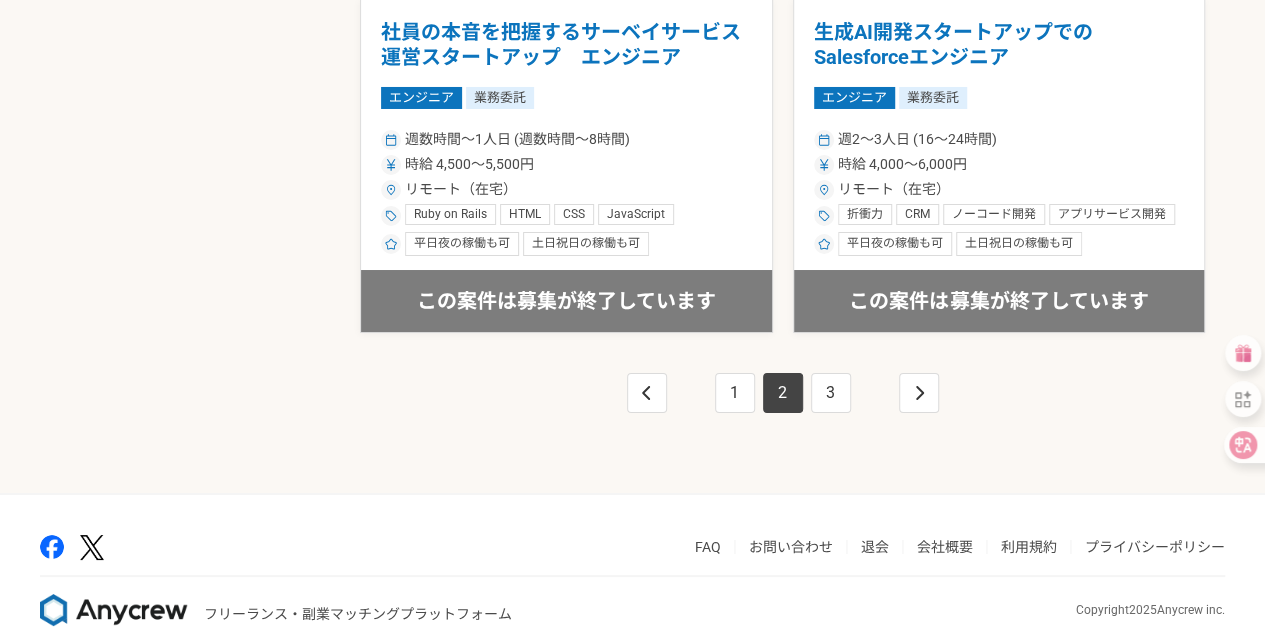 scroll, scrollTop: 3626, scrollLeft: 0, axis: vertical 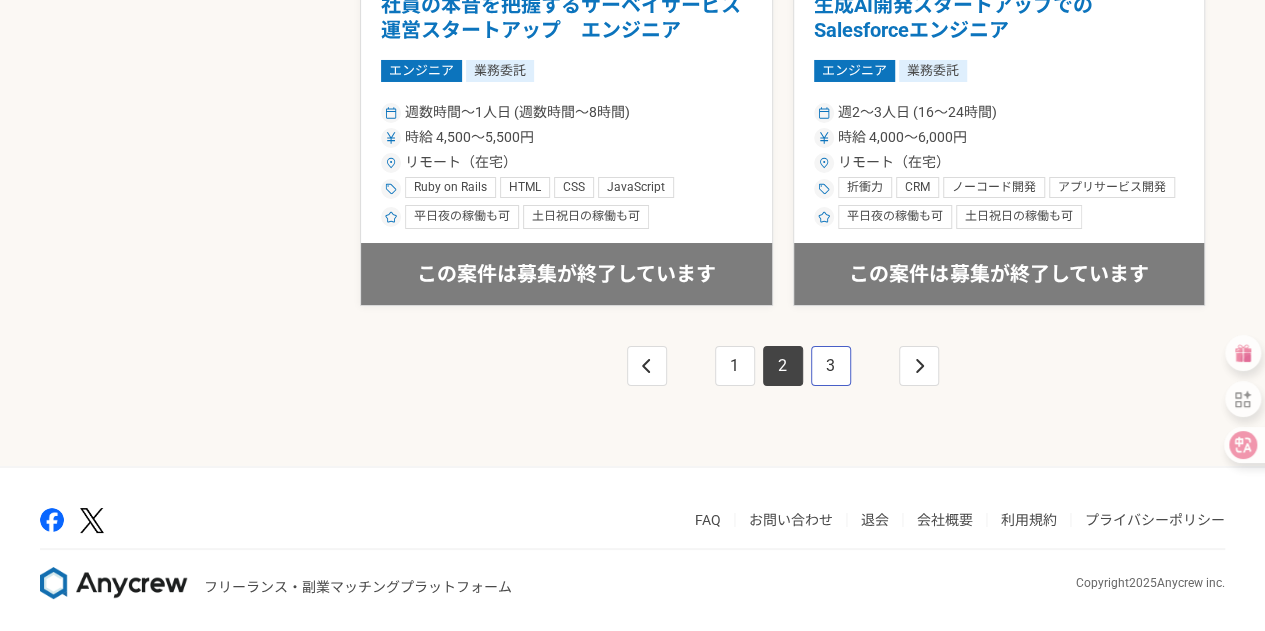 click on "3" at bounding box center (831, 366) 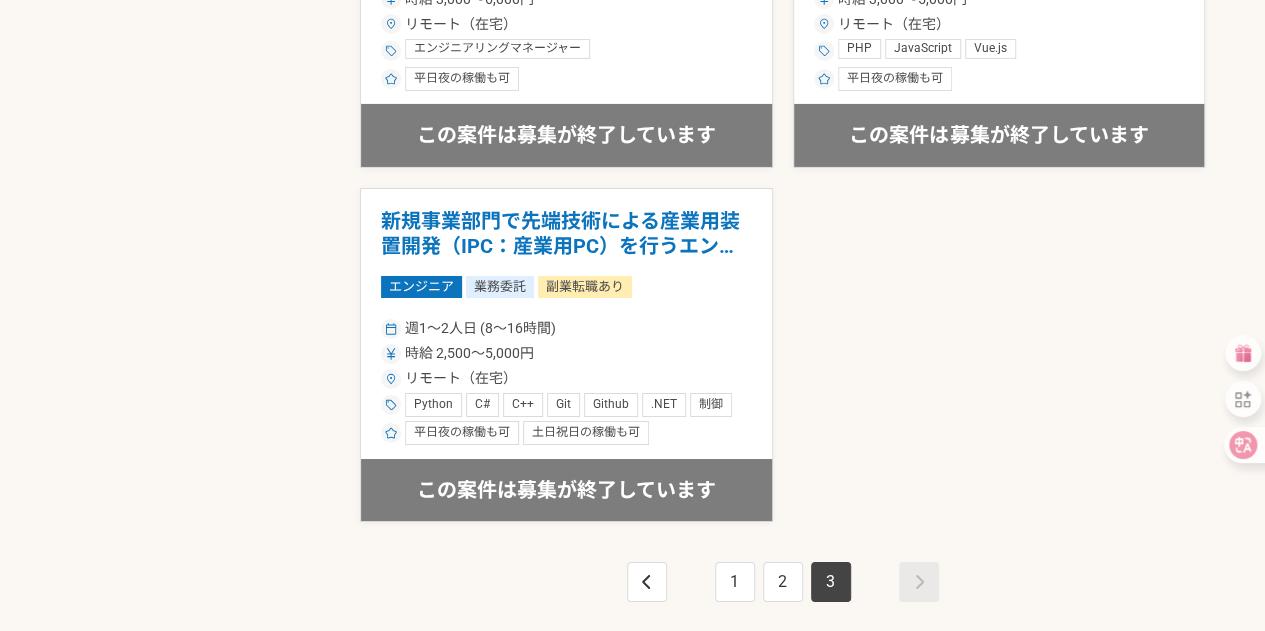 scroll, scrollTop: 3412, scrollLeft: 0, axis: vertical 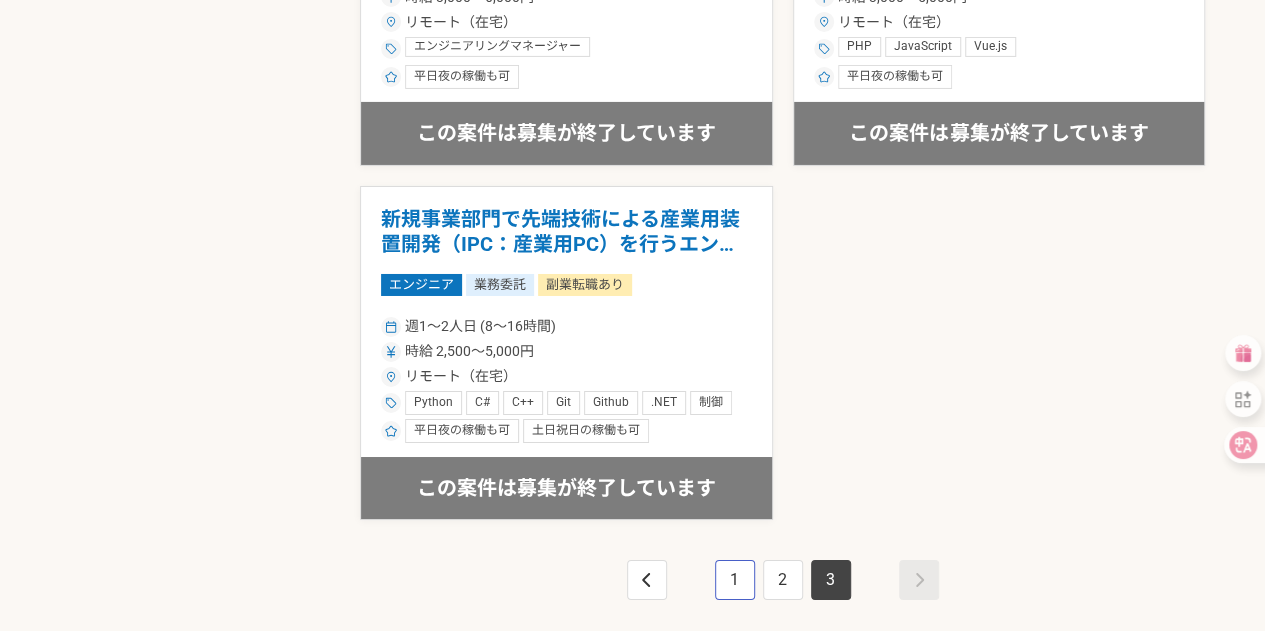 click on "1" at bounding box center (735, 580) 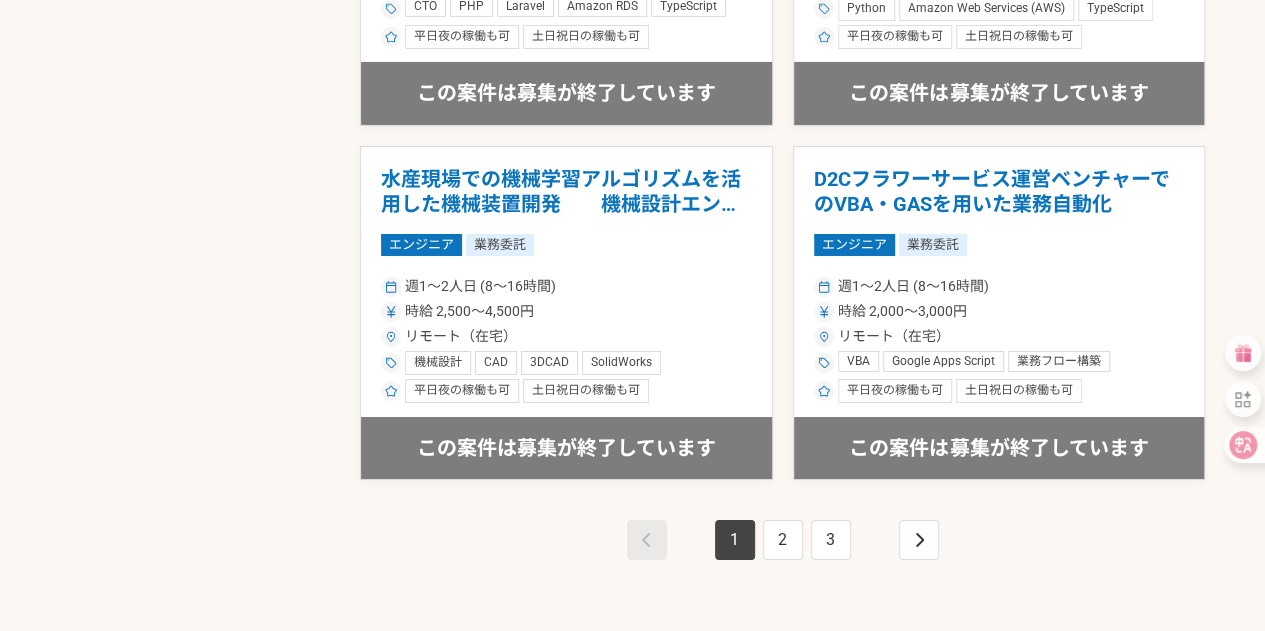 scroll, scrollTop: 3454, scrollLeft: 0, axis: vertical 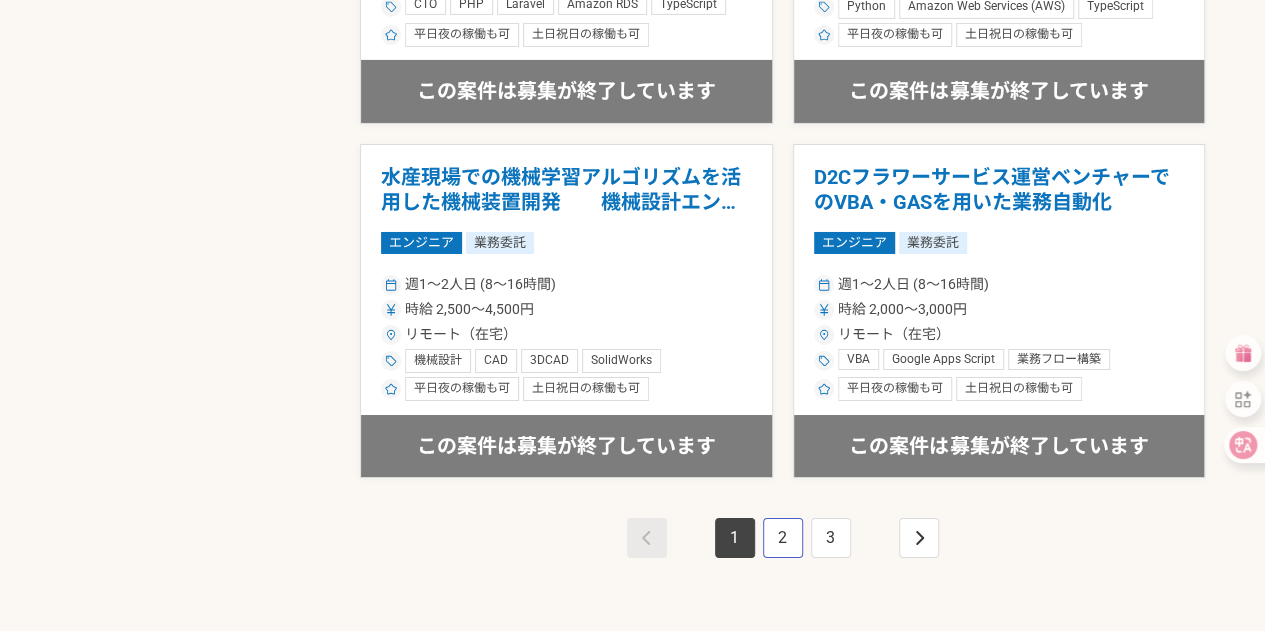 click on "2" at bounding box center [783, 538] 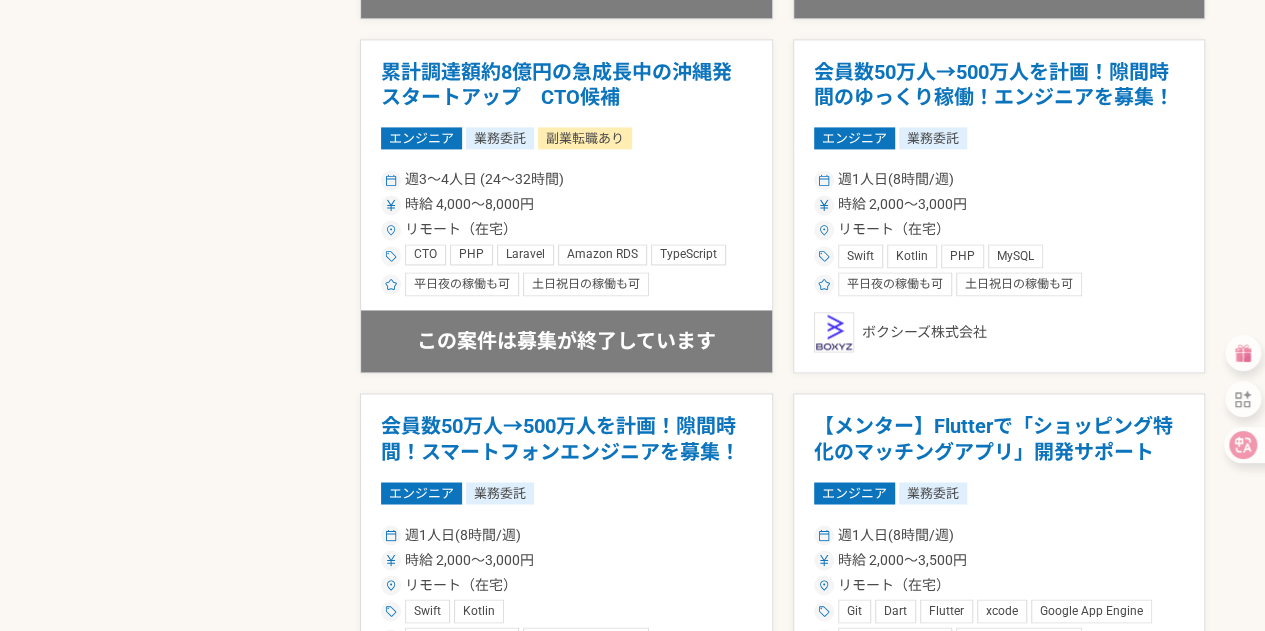 scroll, scrollTop: 1432, scrollLeft: 0, axis: vertical 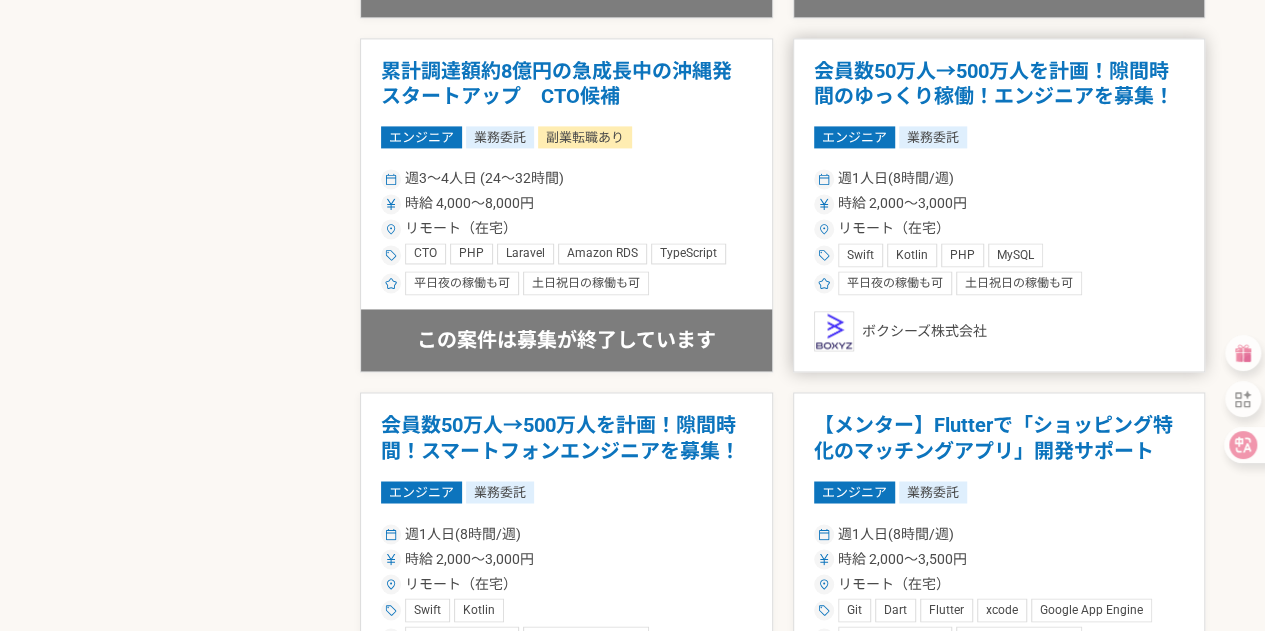 click on "エンジニア 業務委託" at bounding box center [999, 137] 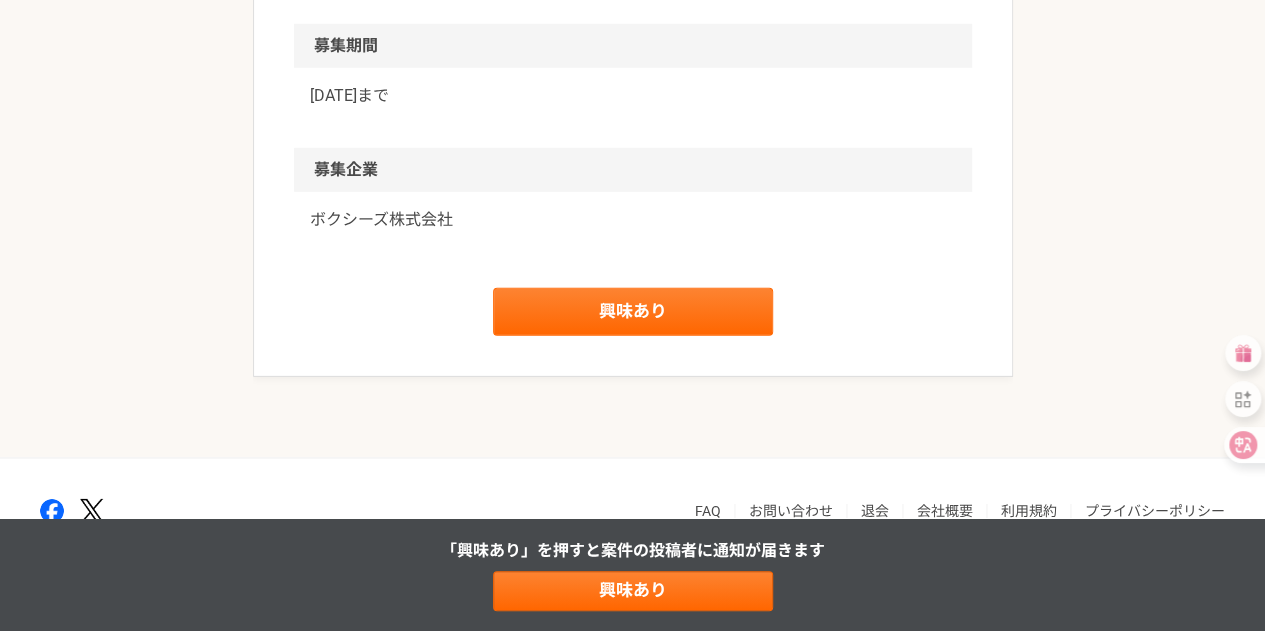 scroll, scrollTop: 3087, scrollLeft: 0, axis: vertical 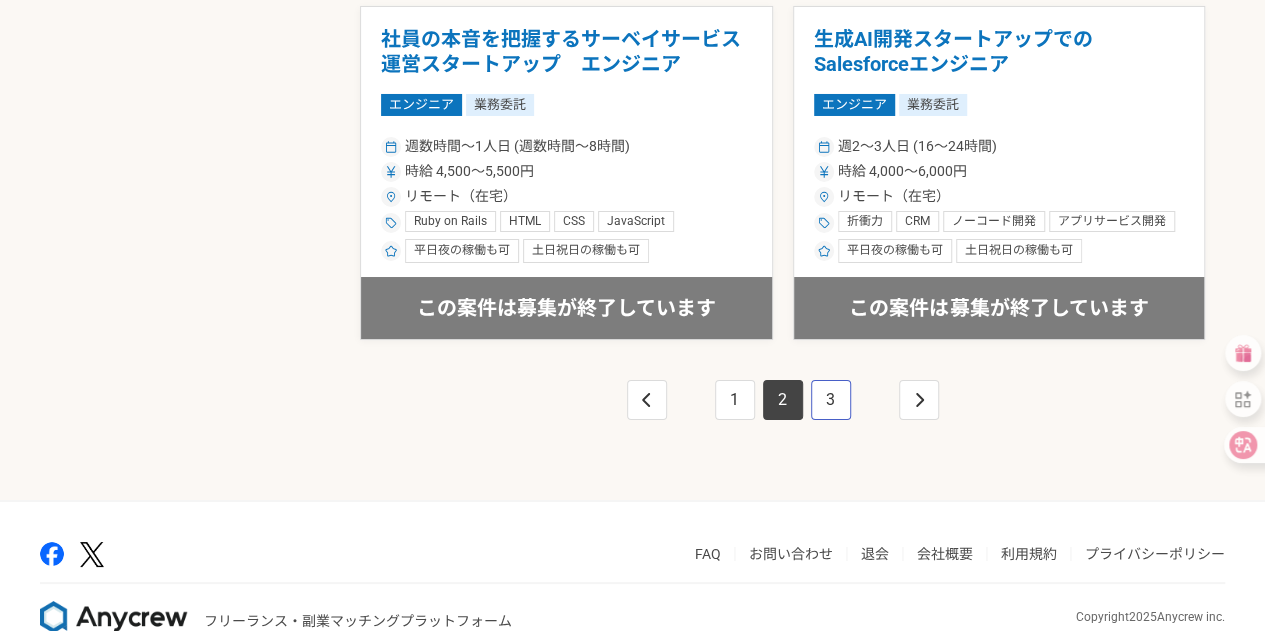 click on "3" at bounding box center (831, 400) 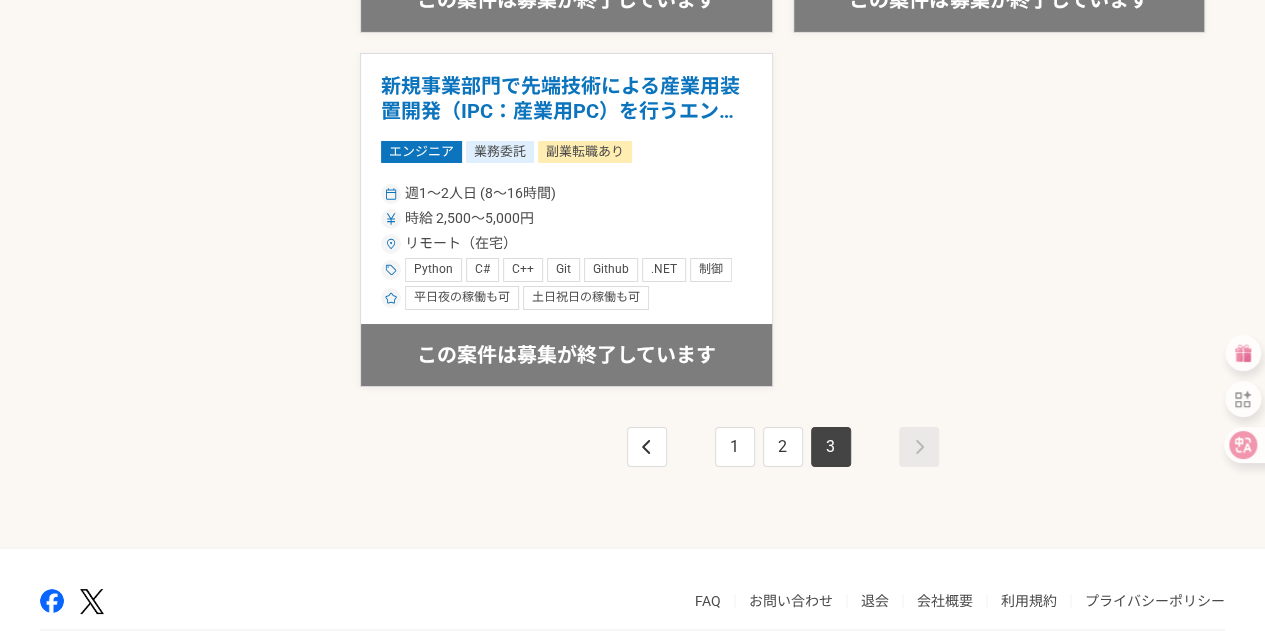 scroll, scrollTop: 3546, scrollLeft: 0, axis: vertical 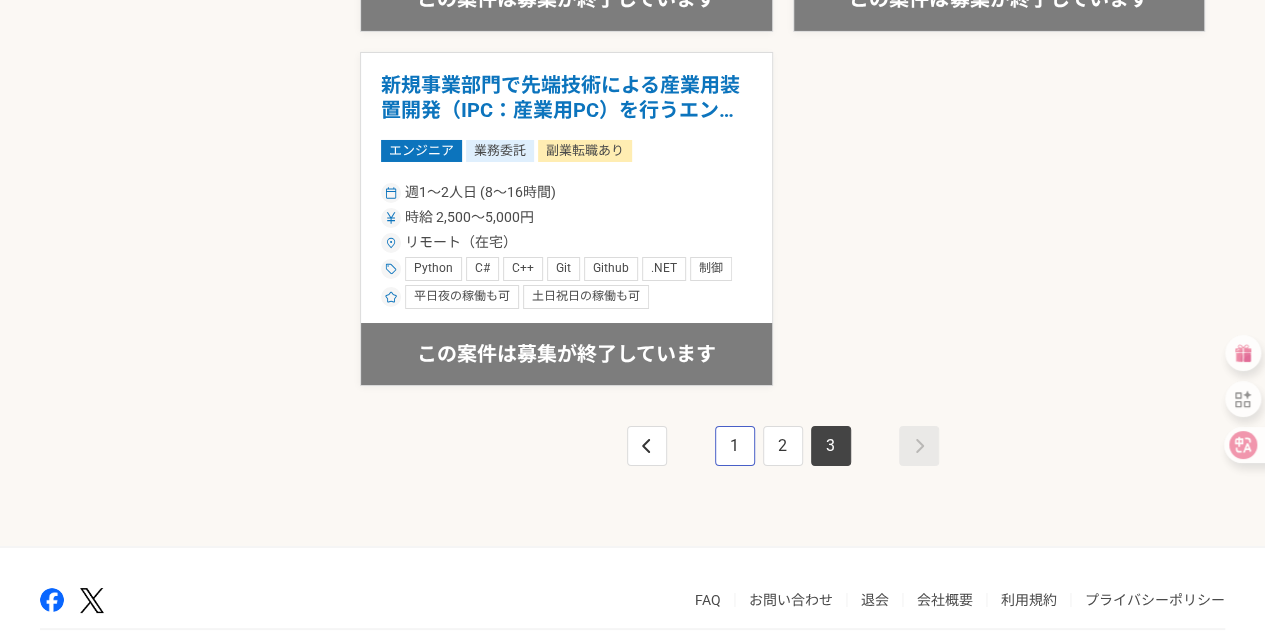 click on "1" at bounding box center (735, 446) 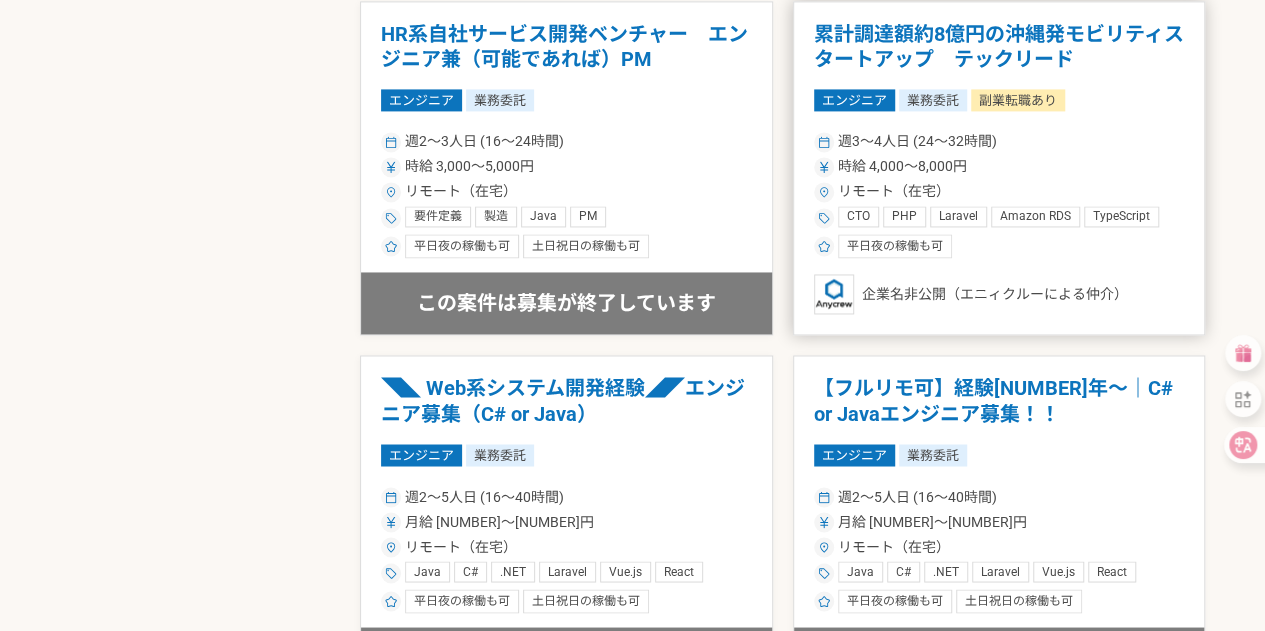 scroll, scrollTop: 1468, scrollLeft: 0, axis: vertical 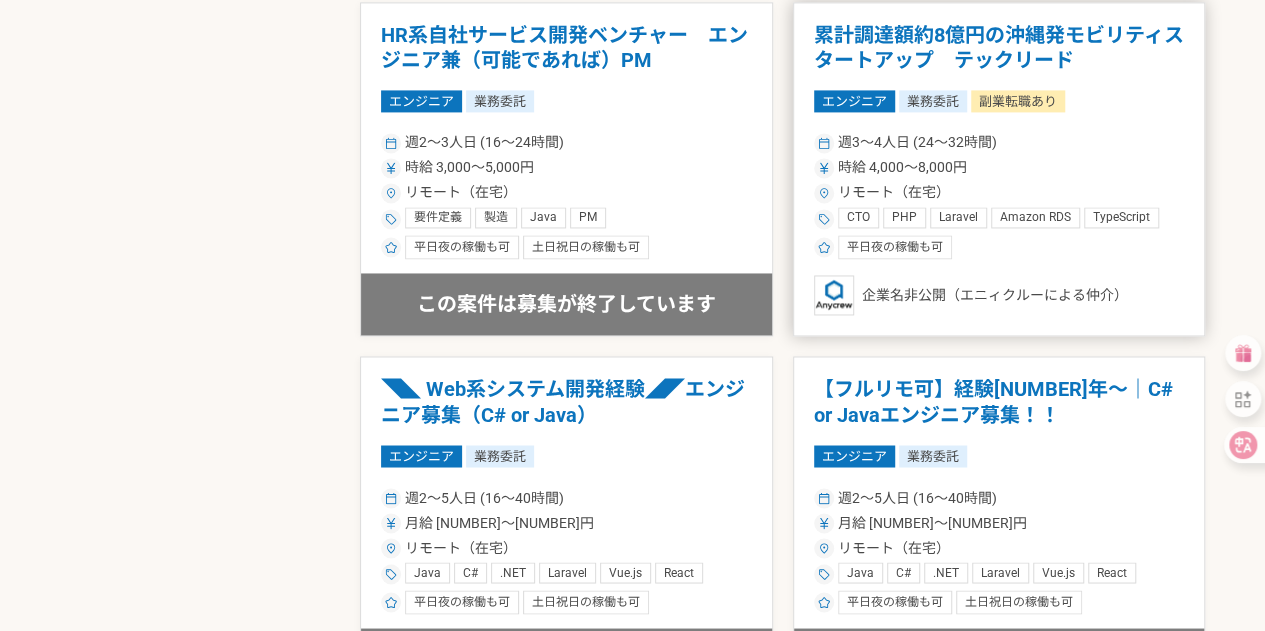 click on "累計調達額約[NUMBER]億円の沖縄発モビリティスタートアップ　テックリード エンジニア 業務委託 副業転職あり 週3〜4人日 ([NUMBER]〜[NUMBER]時間) 時給 [NUMBER]〜[NUMBER]円 リモート（在宅） CTO PHP Laravel Amazon RDS TypeScript React Git Github PM アプリ開発 アジャイル開発 アーキテクチャ設計 平日夜の稼働も可 企業名非公開（エニィクルーによる仲介）" at bounding box center [999, 169] 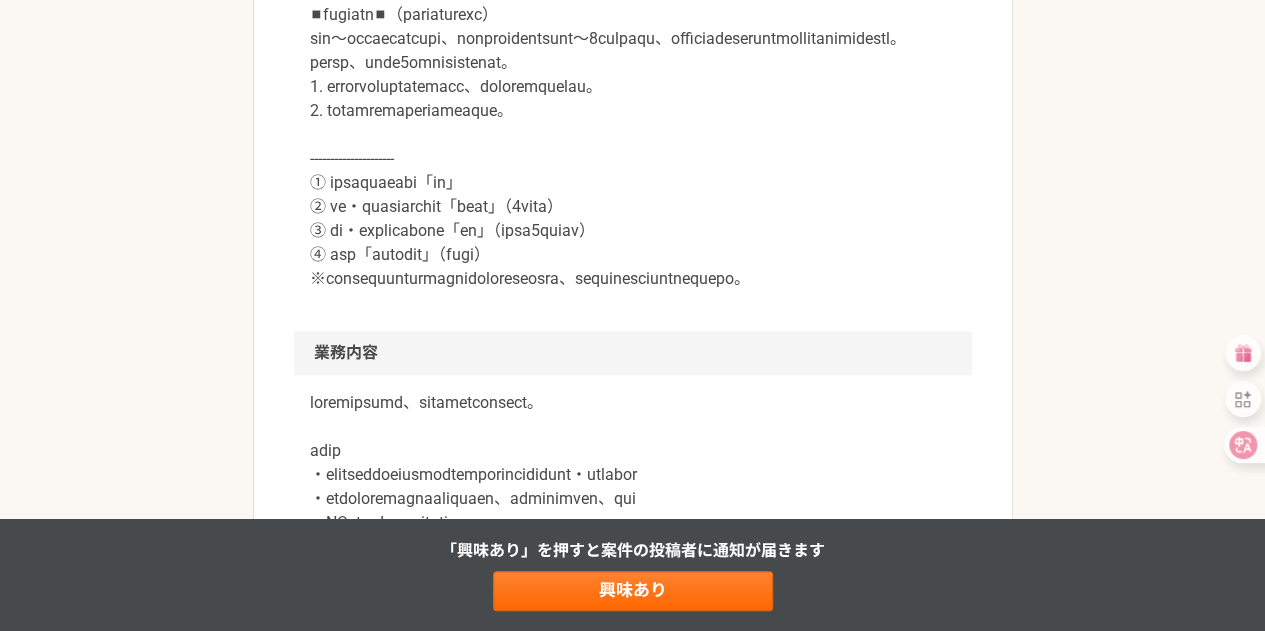 scroll, scrollTop: 858, scrollLeft: 0, axis: vertical 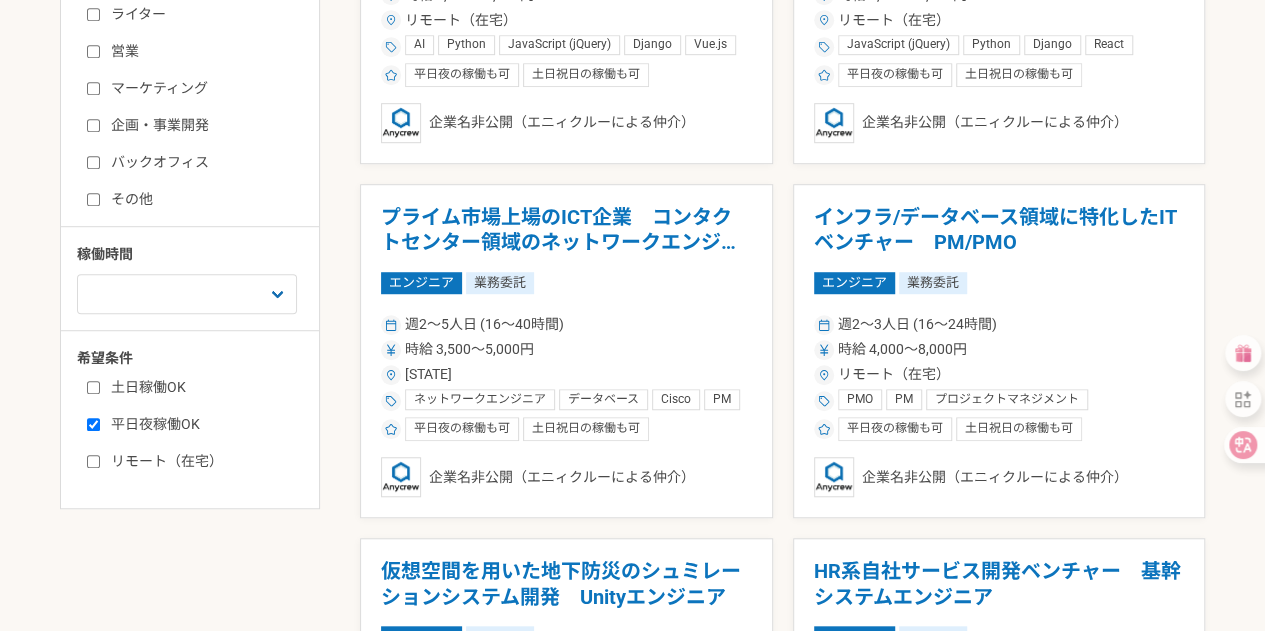 click on "平日夜稼働OK" at bounding box center [202, 424] 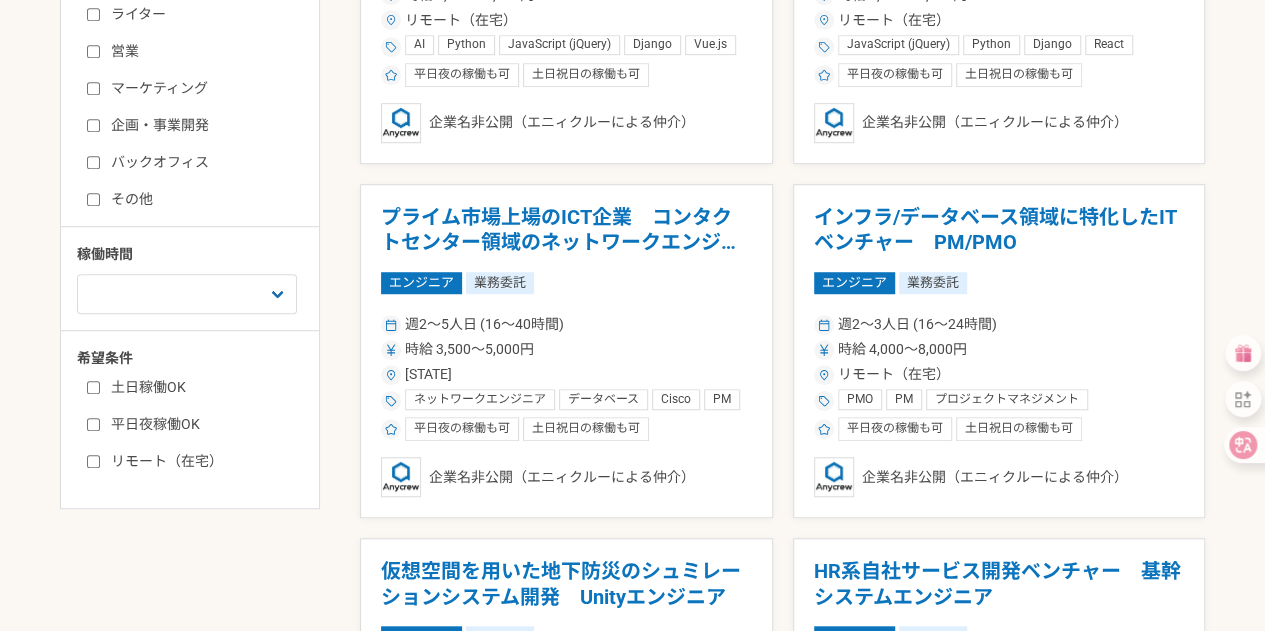 checkbox on "false" 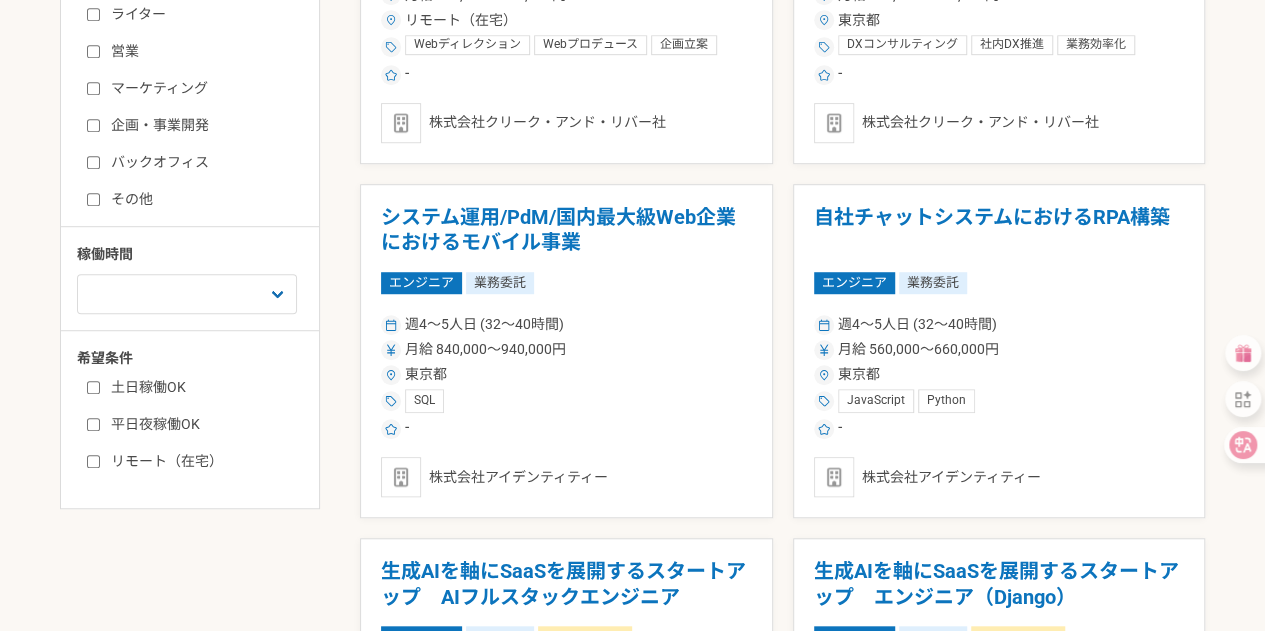 click on "リモート（在宅）" at bounding box center [202, 461] 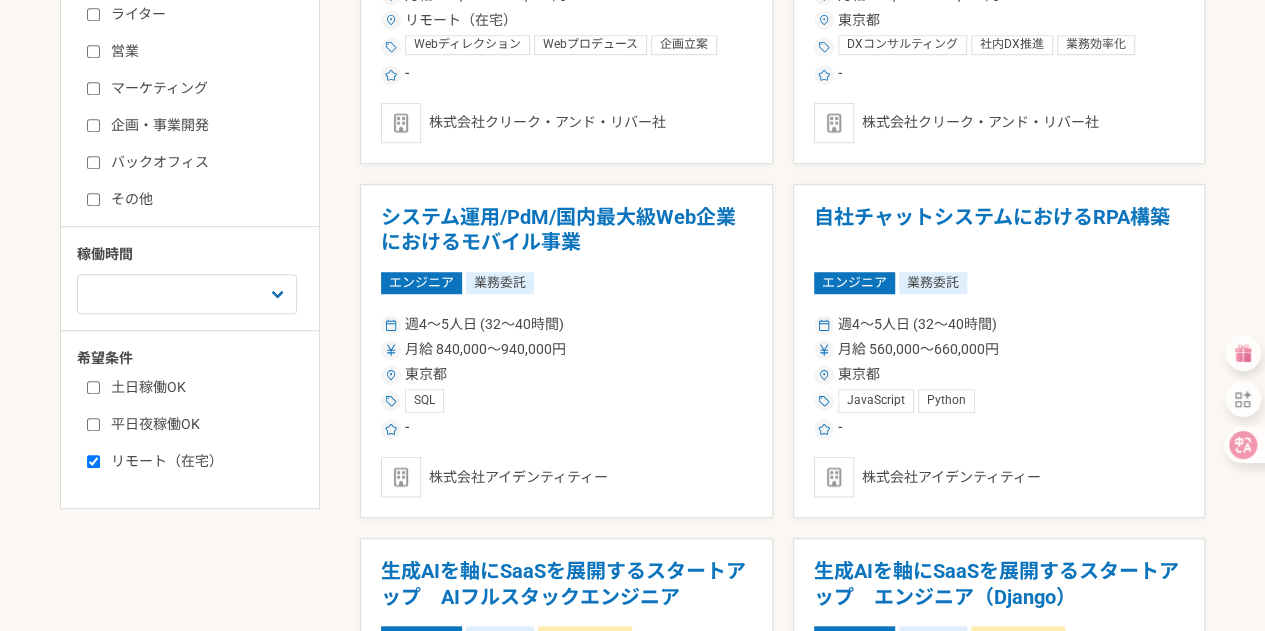 checkbox on "true" 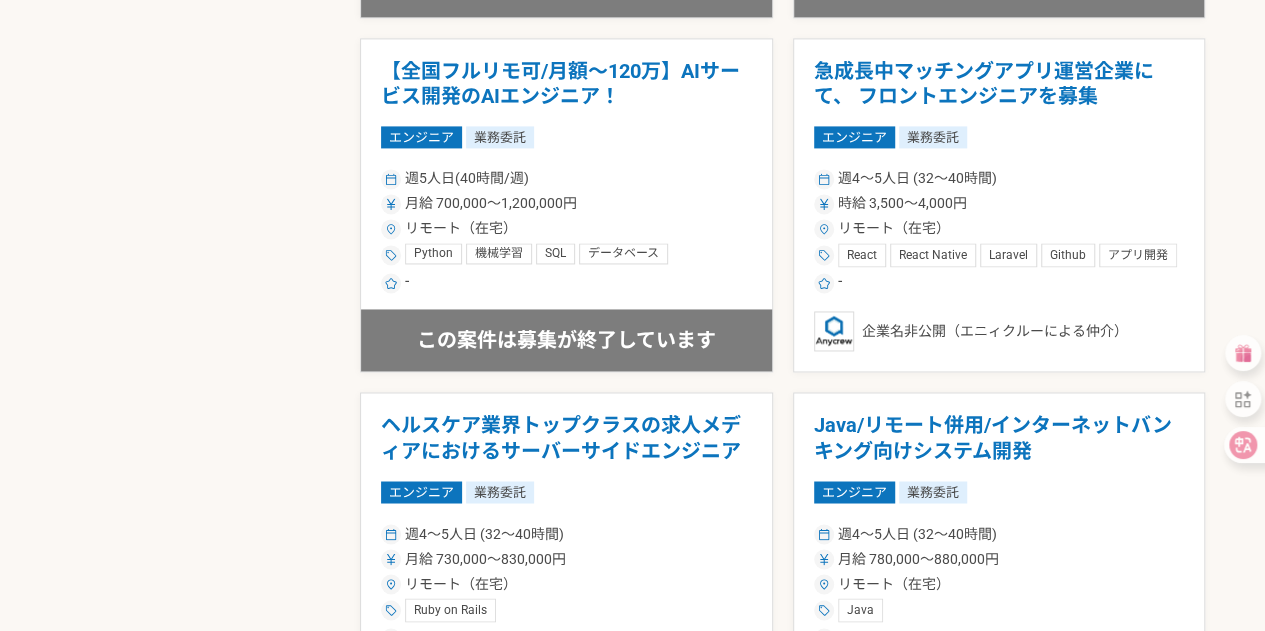 scroll, scrollTop: 1433, scrollLeft: 0, axis: vertical 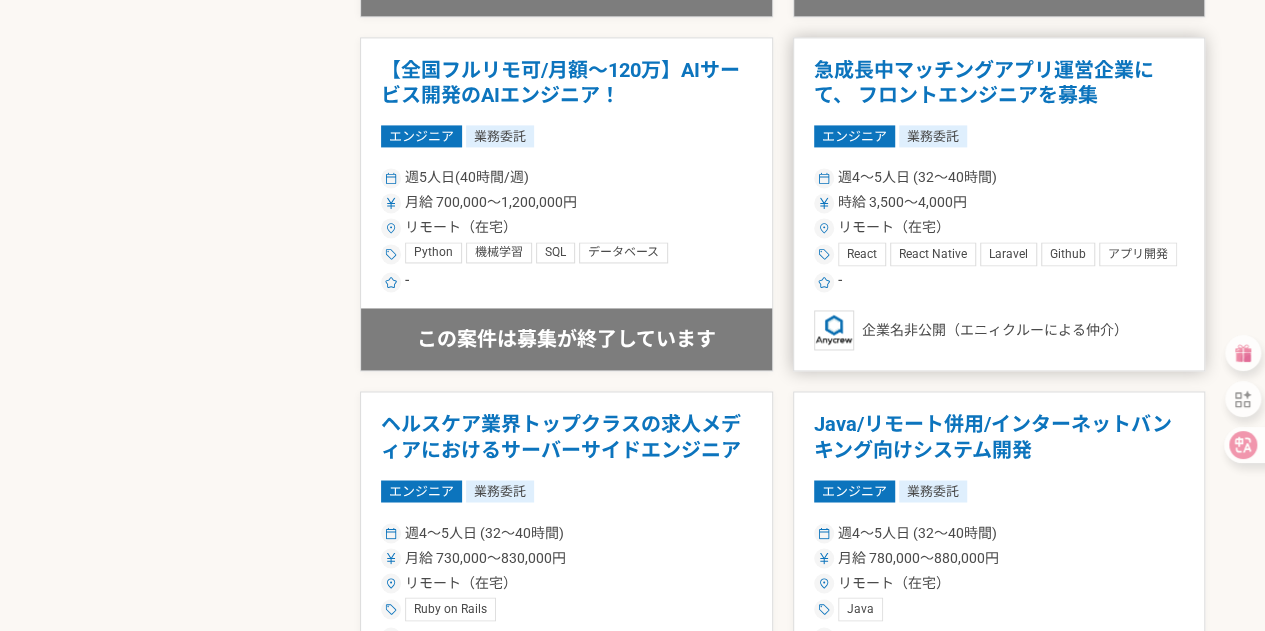 click on "急成長中マッチングアプリ運営企業にて、 フロントエンジニアを募集" at bounding box center [999, 83] 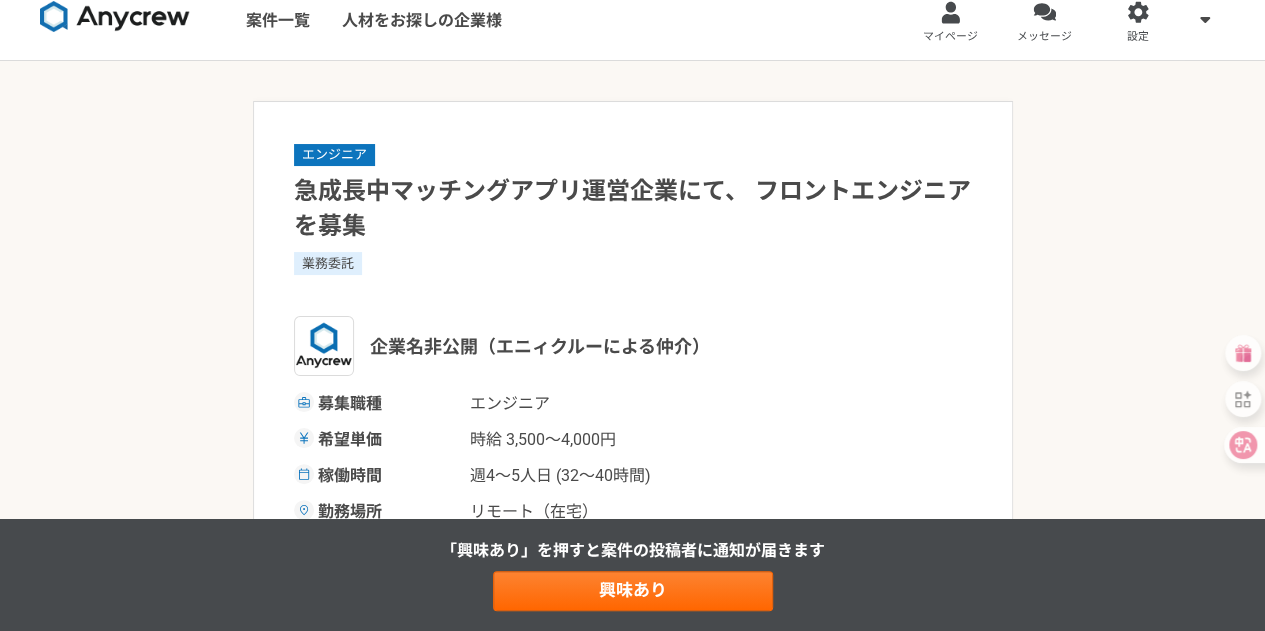 scroll, scrollTop: 19, scrollLeft: 0, axis: vertical 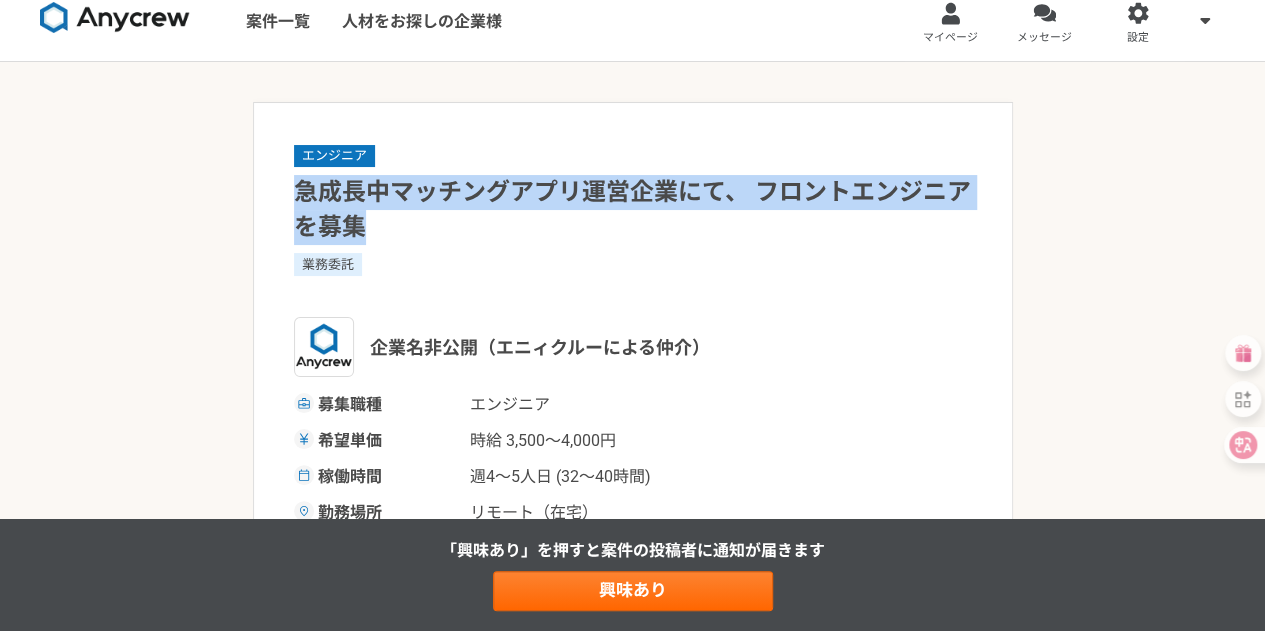 drag, startPoint x: 301, startPoint y: 195, endPoint x: 370, endPoint y: 228, distance: 76.48529 